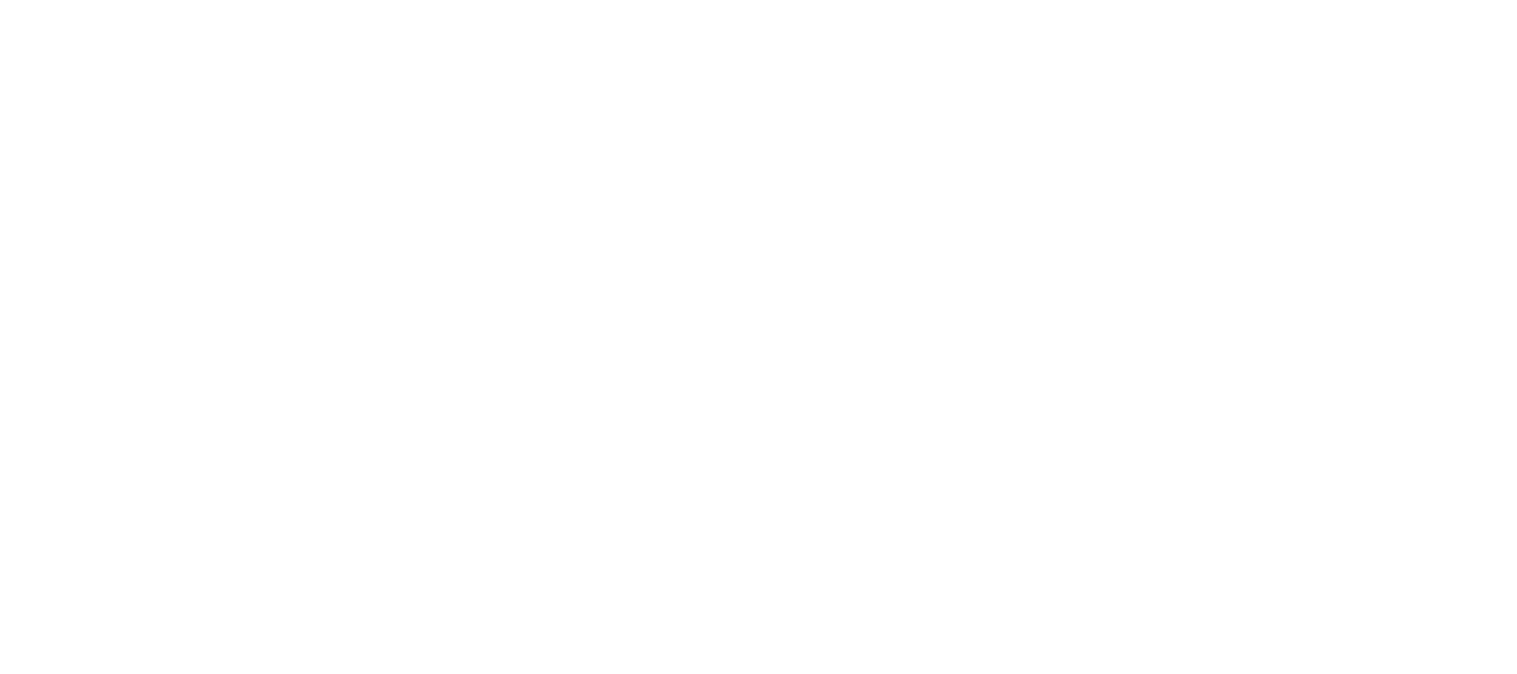 scroll, scrollTop: 0, scrollLeft: 0, axis: both 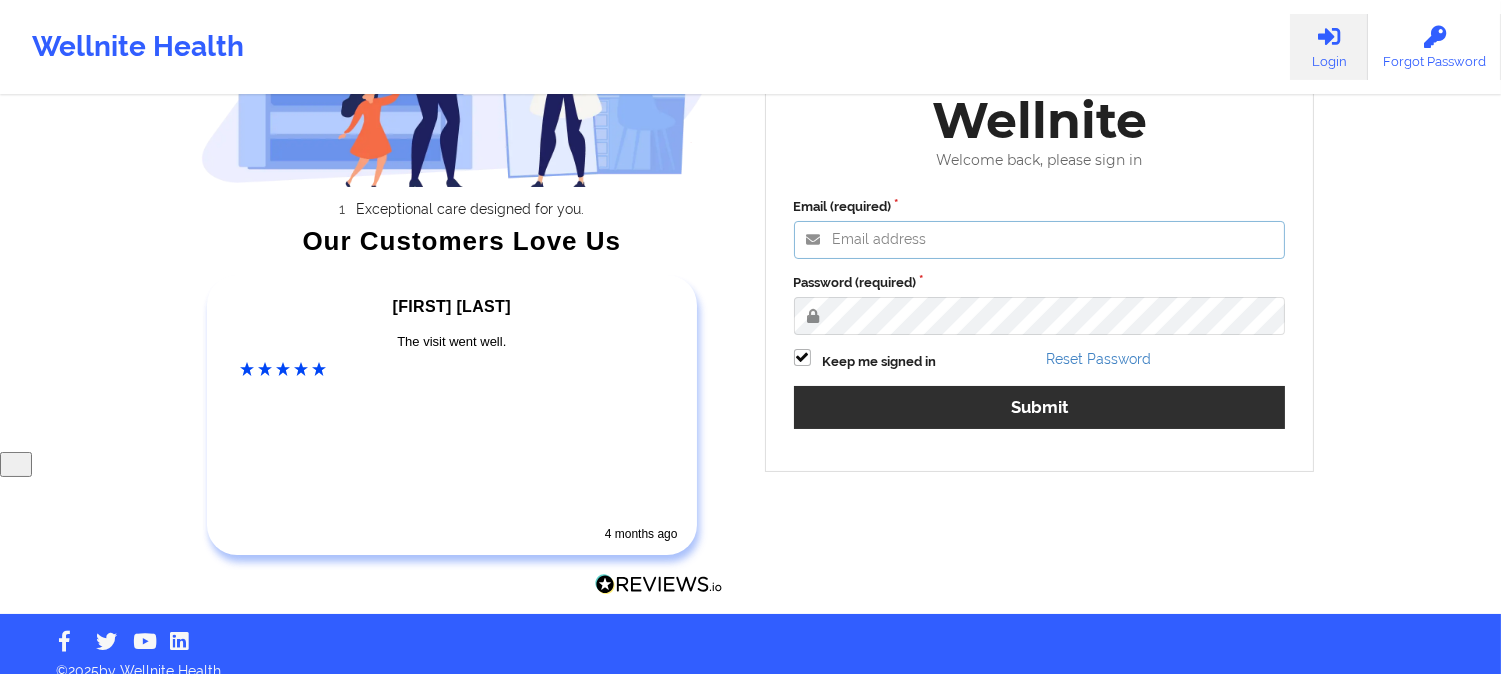 type on "[EMAIL]" 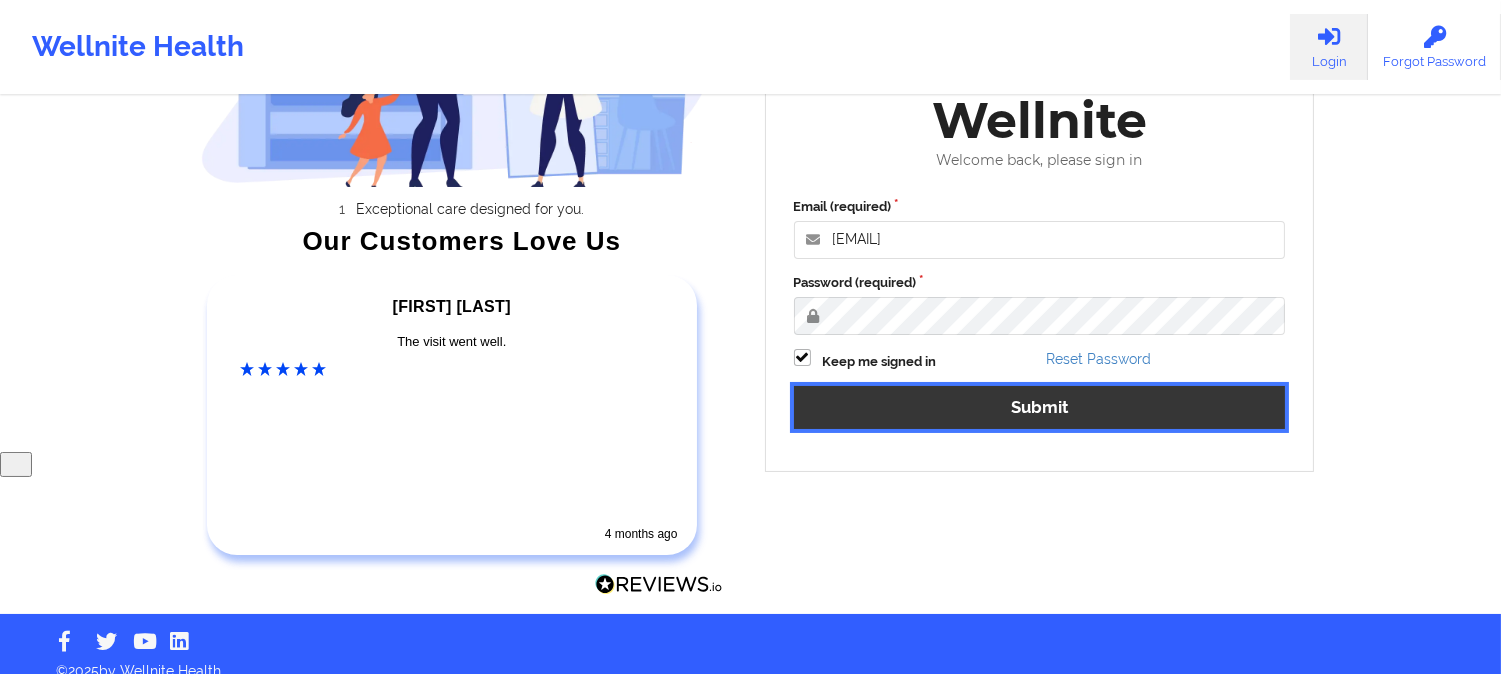 click on "Submit" at bounding box center (1040, 407) 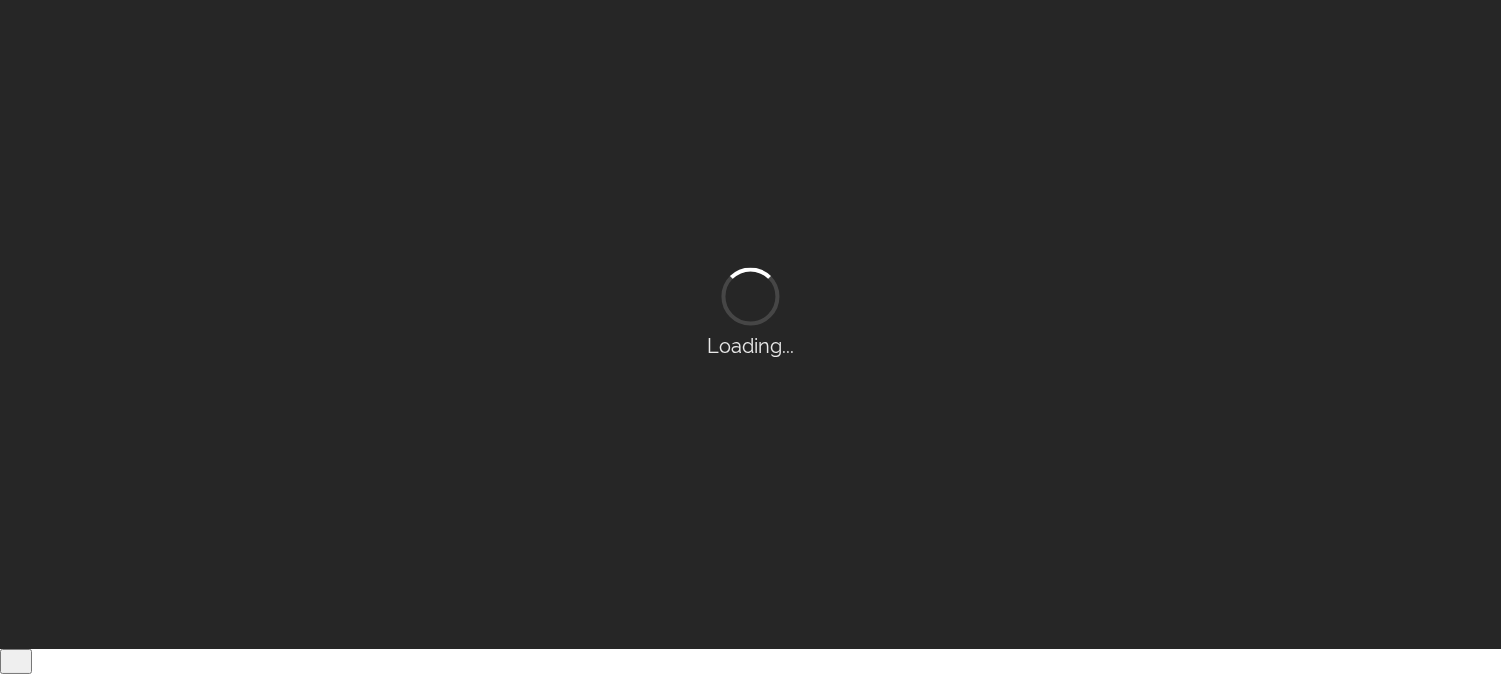 scroll, scrollTop: 0, scrollLeft: 0, axis: both 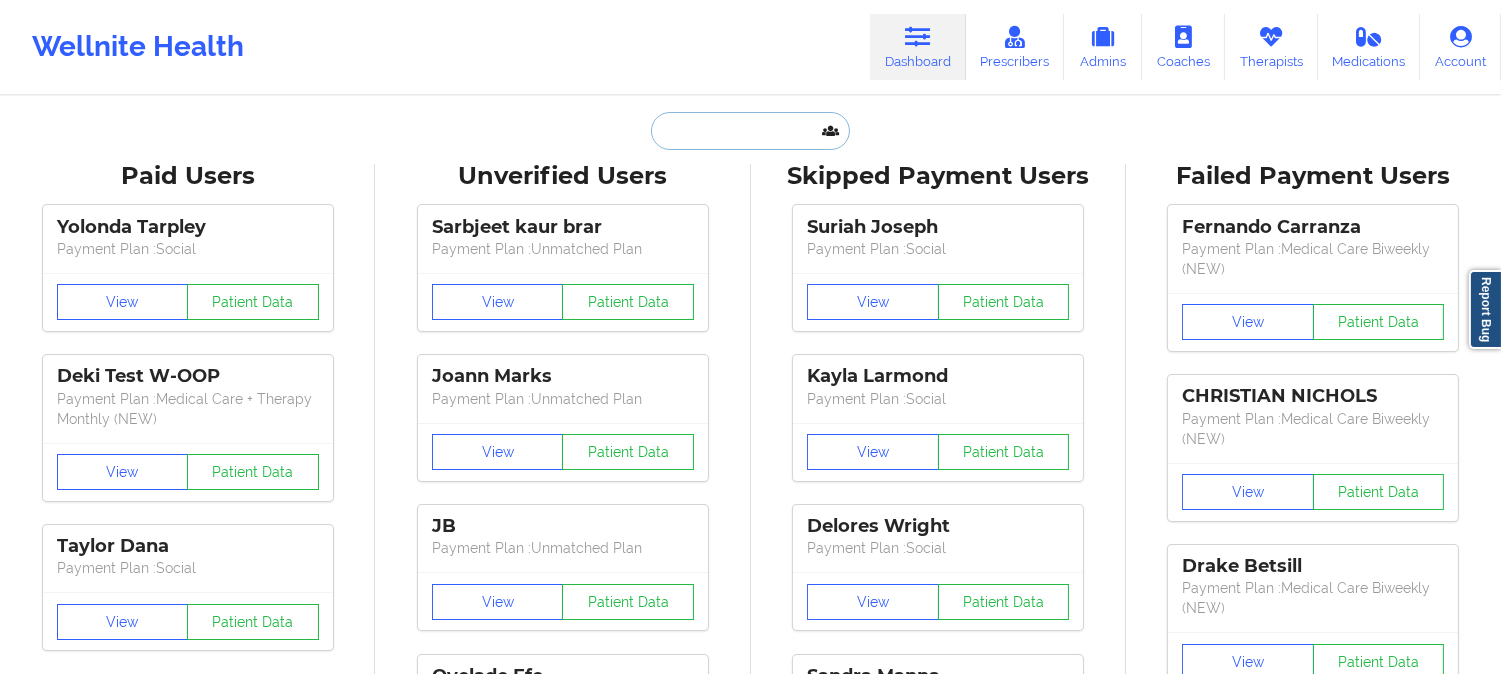 click at bounding box center (750, 131) 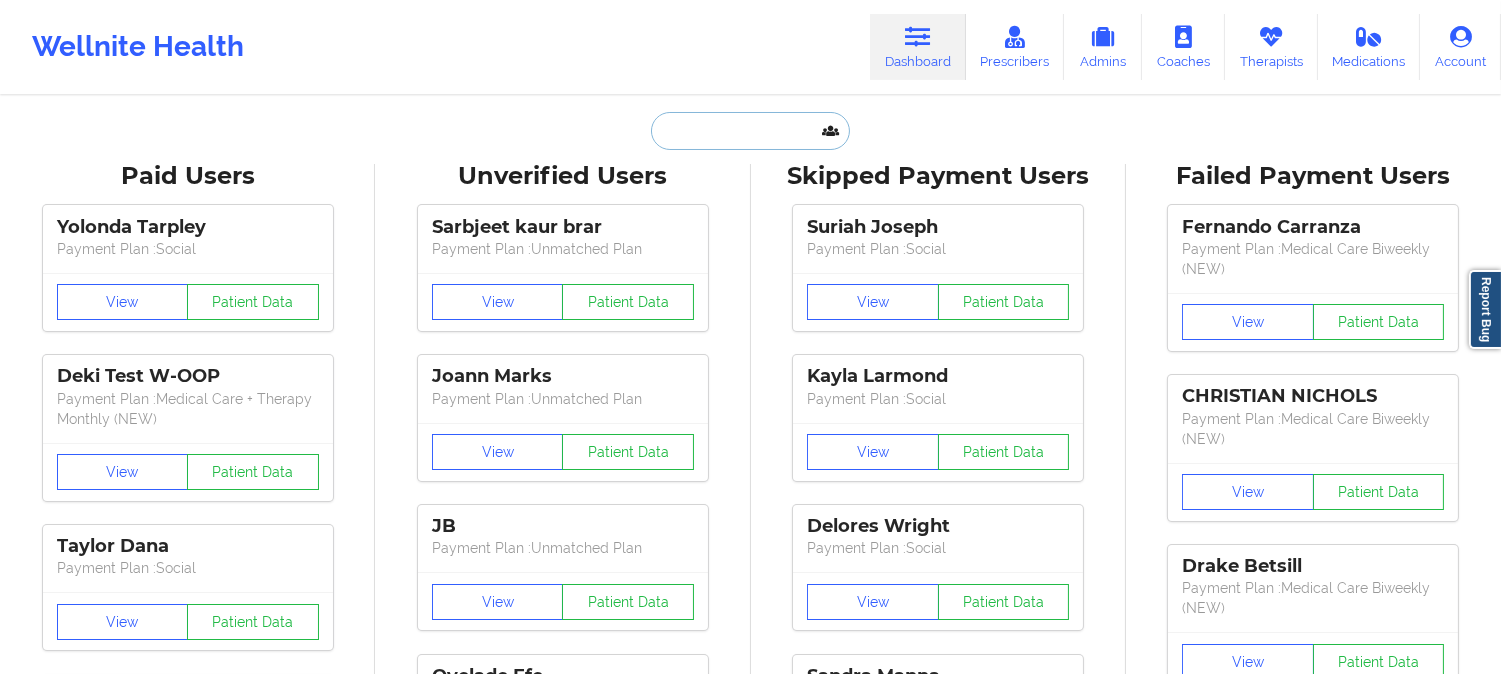 scroll, scrollTop: 0, scrollLeft: 0, axis: both 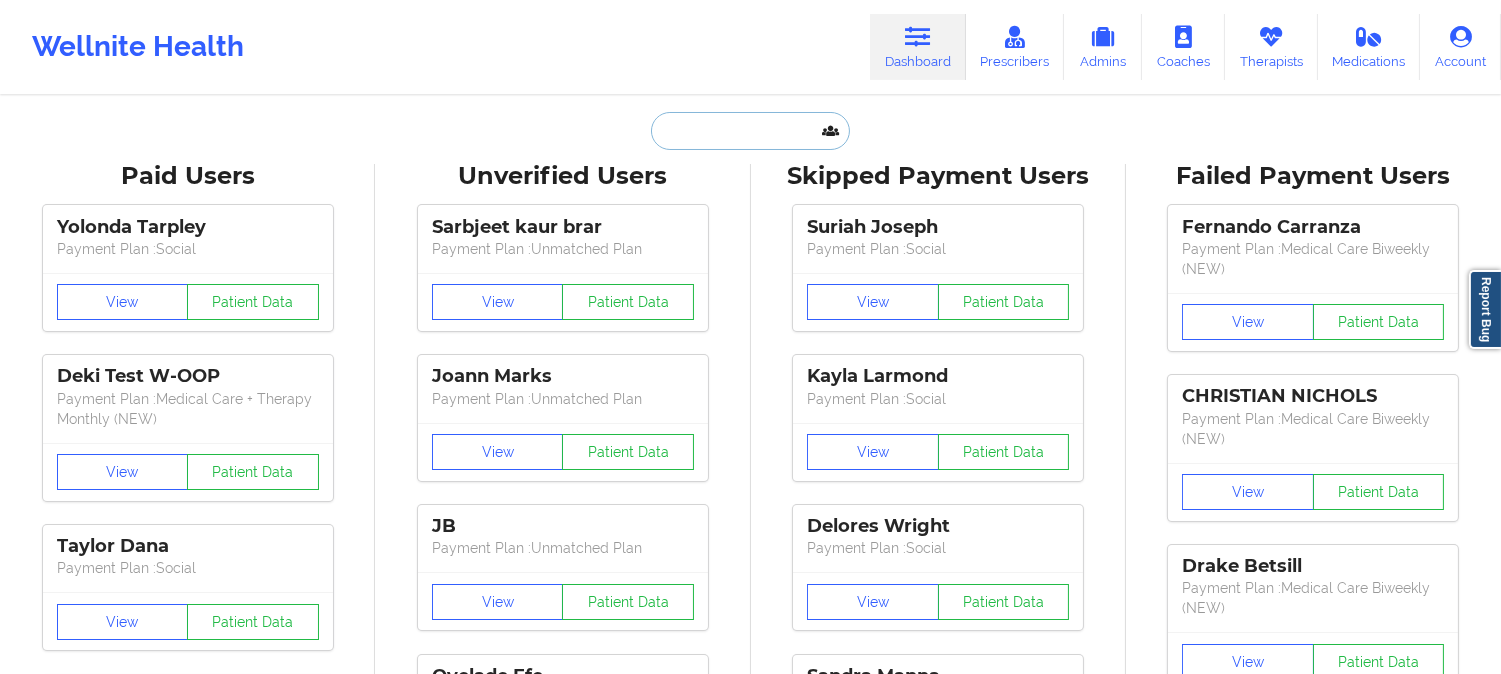 paste on "[FIRST] [MIDDLE] [LAST]" 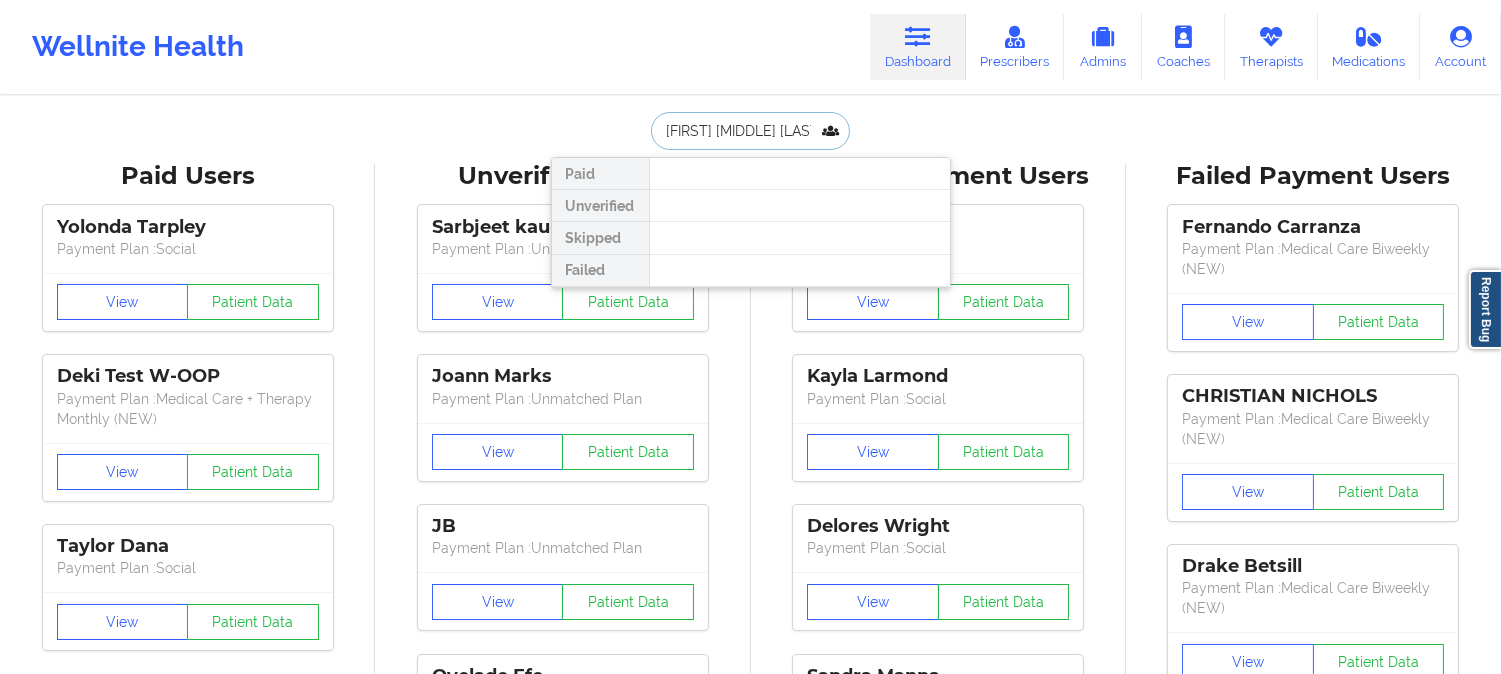 paste on "[EMAIL]" 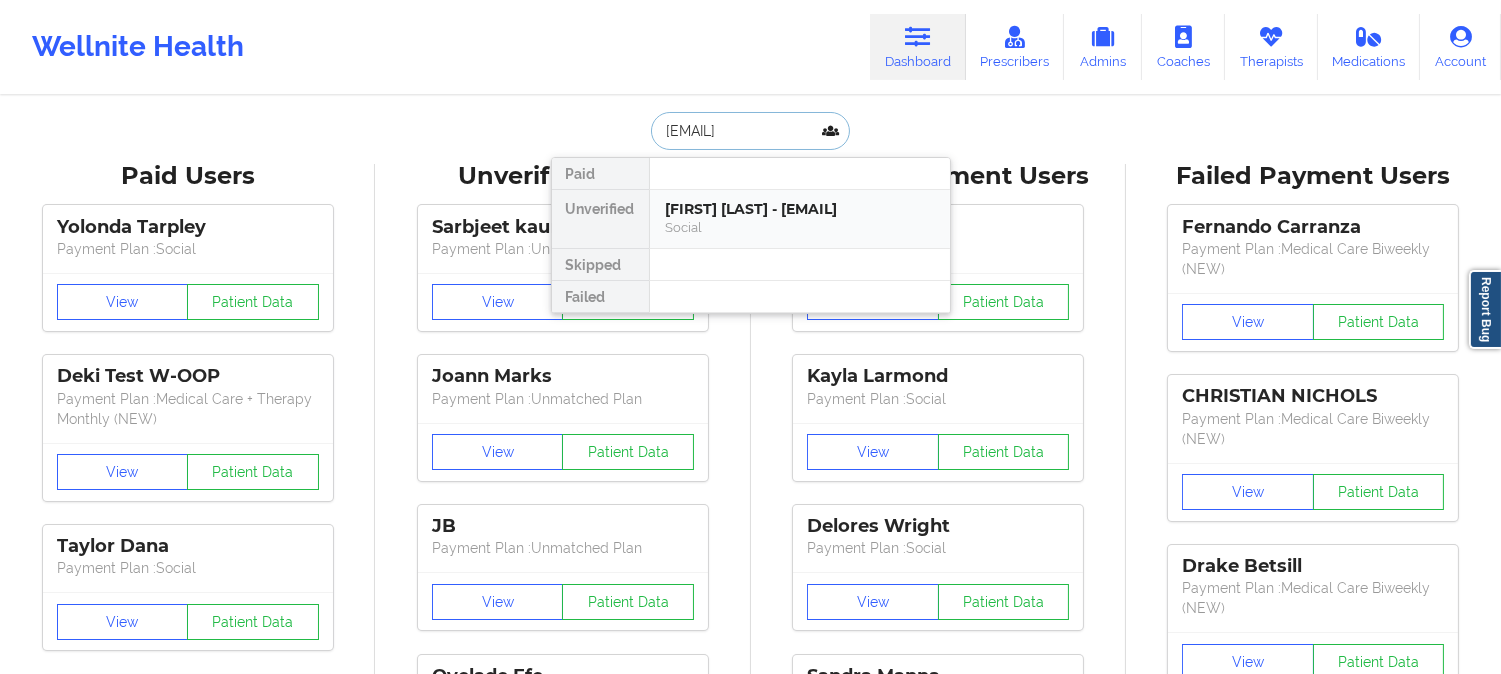 click on "[FIRST] [LAST] - [EMAIL]" at bounding box center (800, 209) 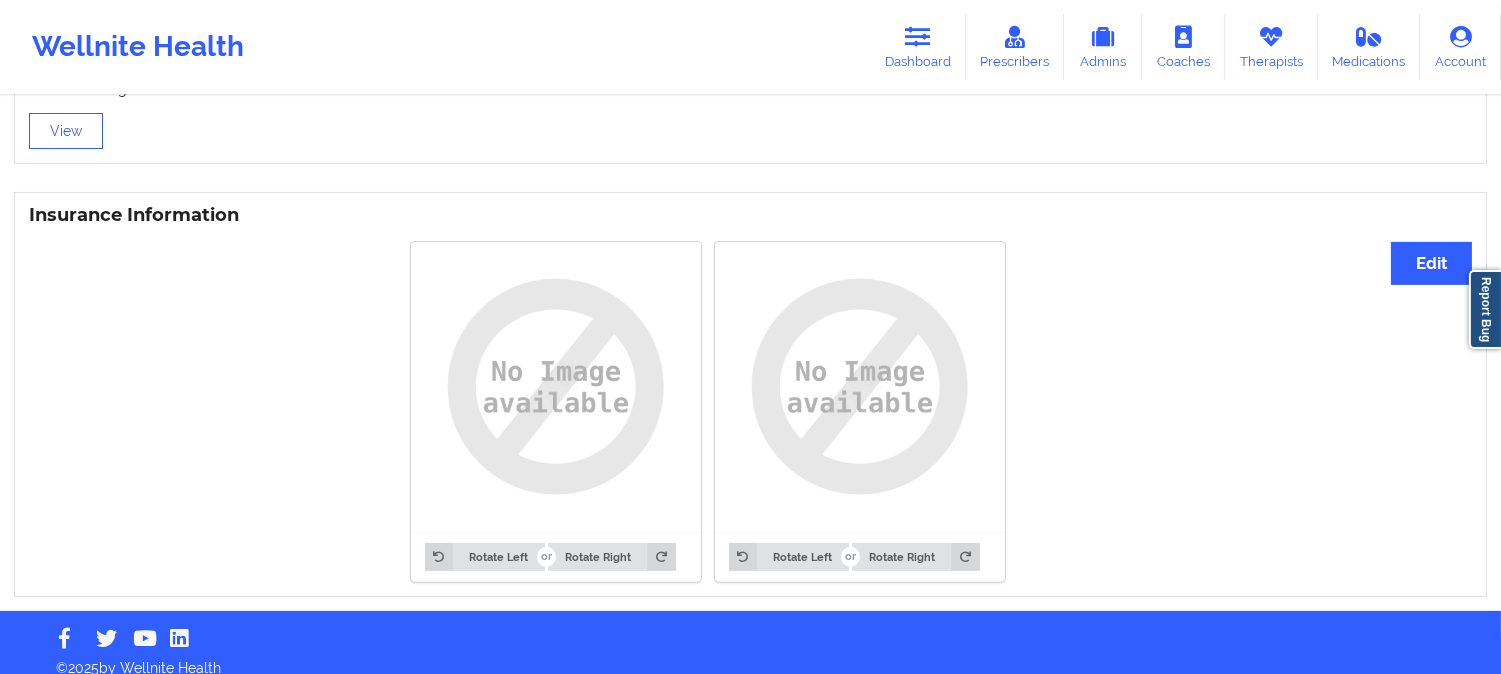 scroll, scrollTop: 1421, scrollLeft: 0, axis: vertical 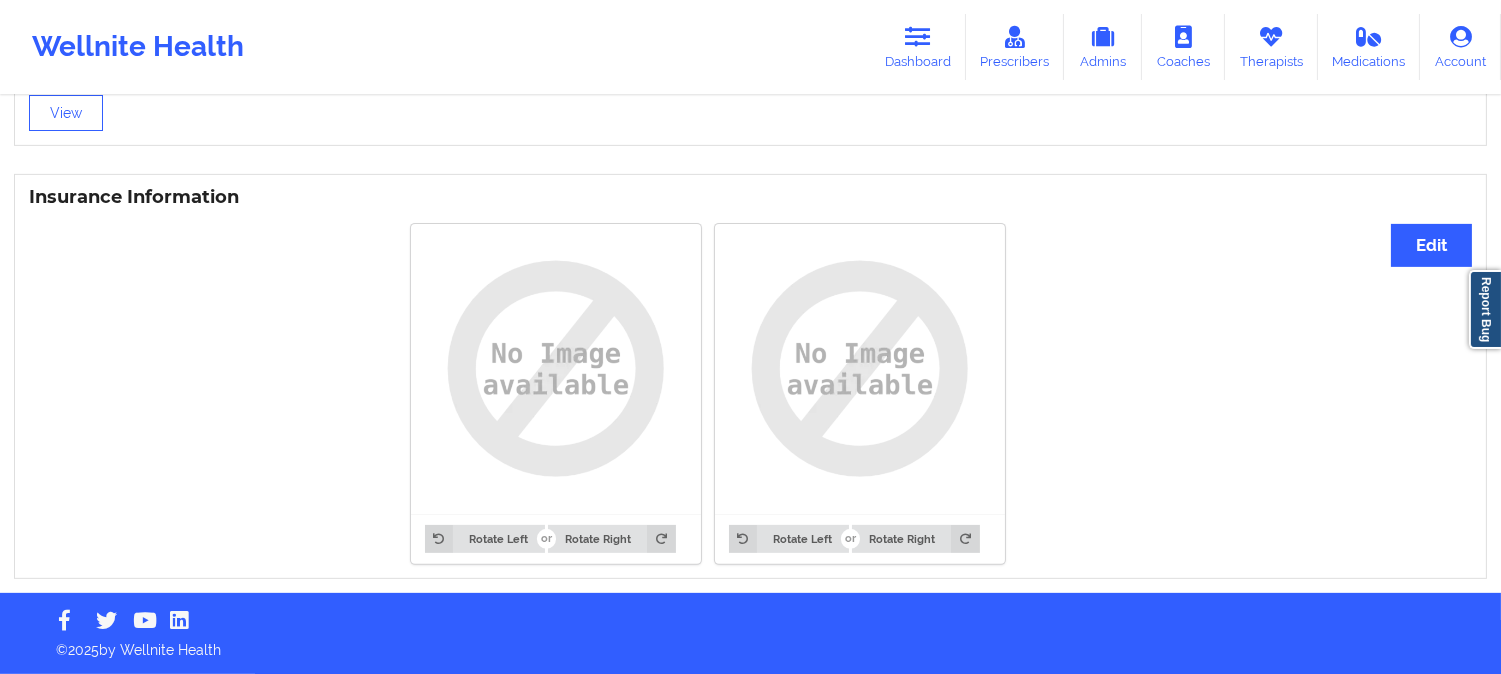 drag, startPoint x: 320, startPoint y: 427, endPoint x: 424, endPoint y: 191, distance: 257.8992 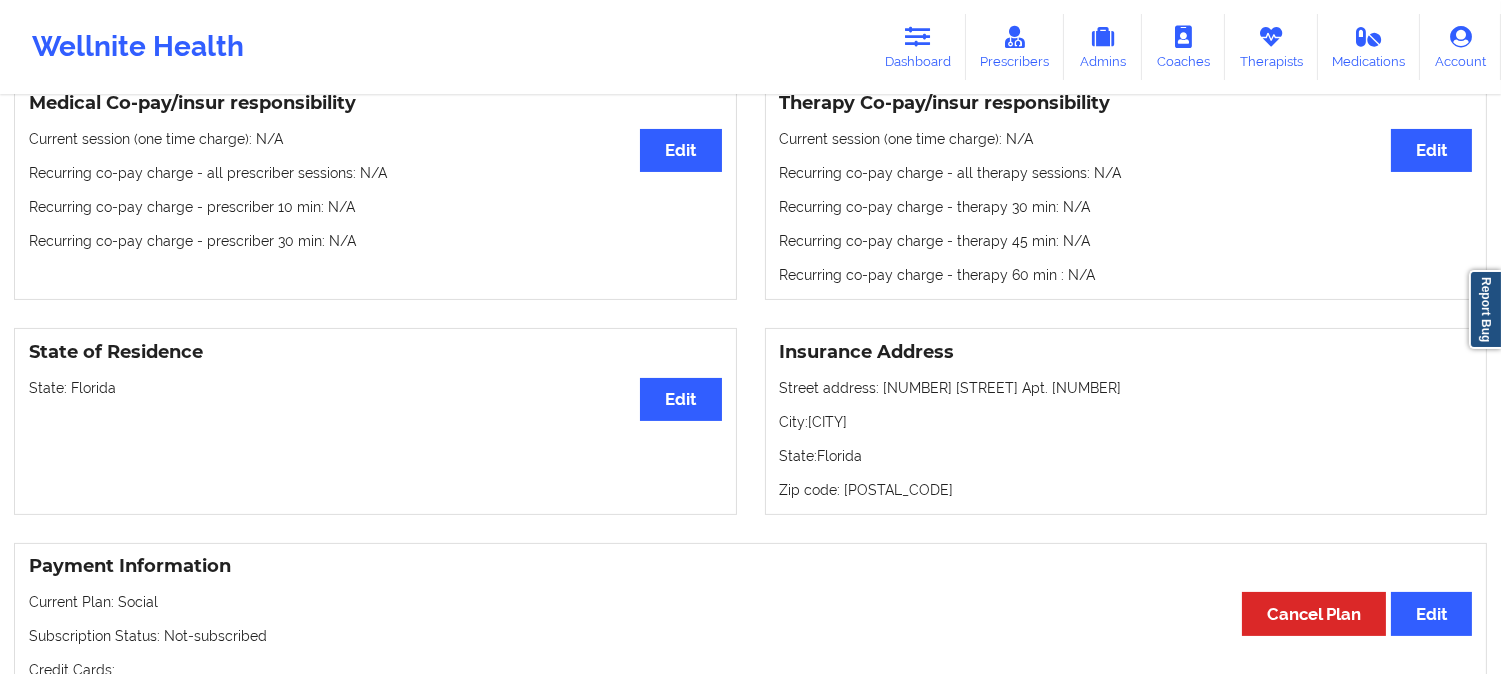 scroll, scrollTop: 0, scrollLeft: 0, axis: both 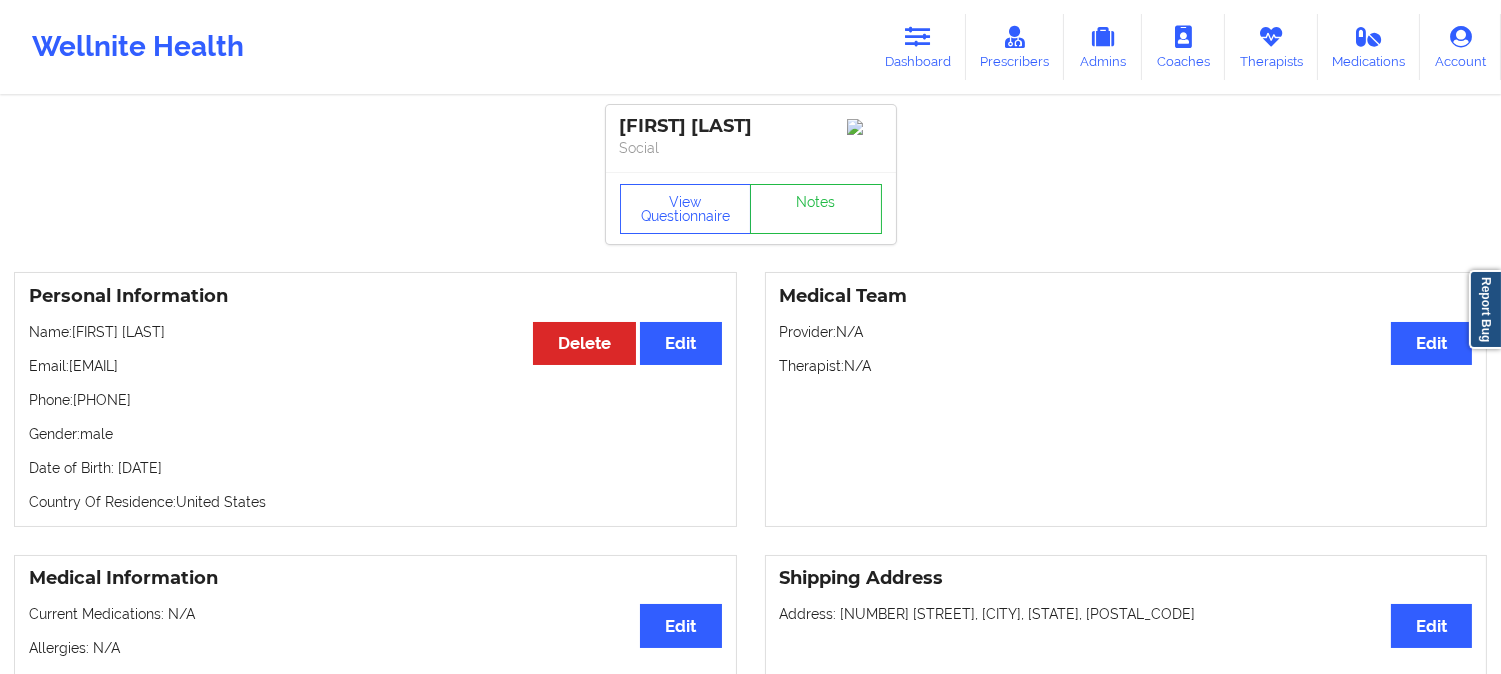 click on "Name:  [FIRST] [LAST]" at bounding box center (375, 332) 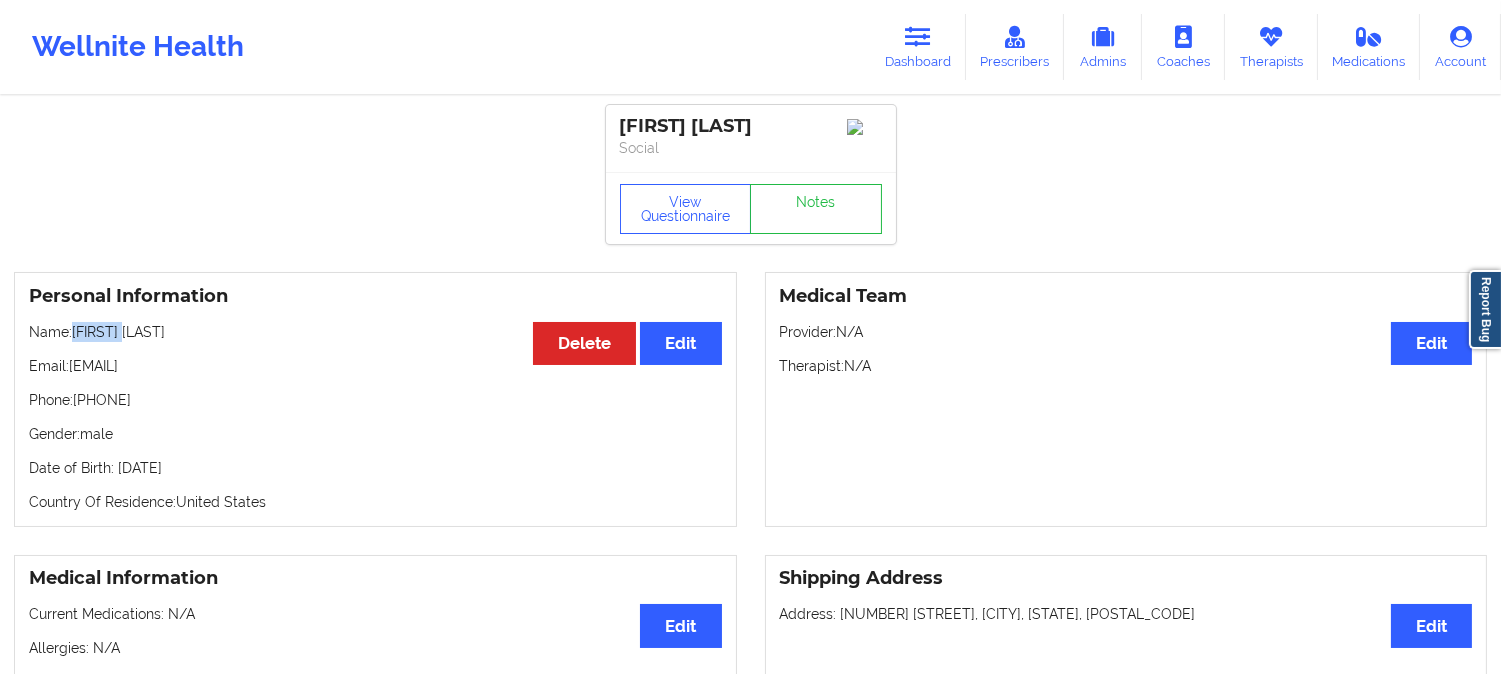 click on "Name:  [FIRST] [LAST]" at bounding box center [375, 332] 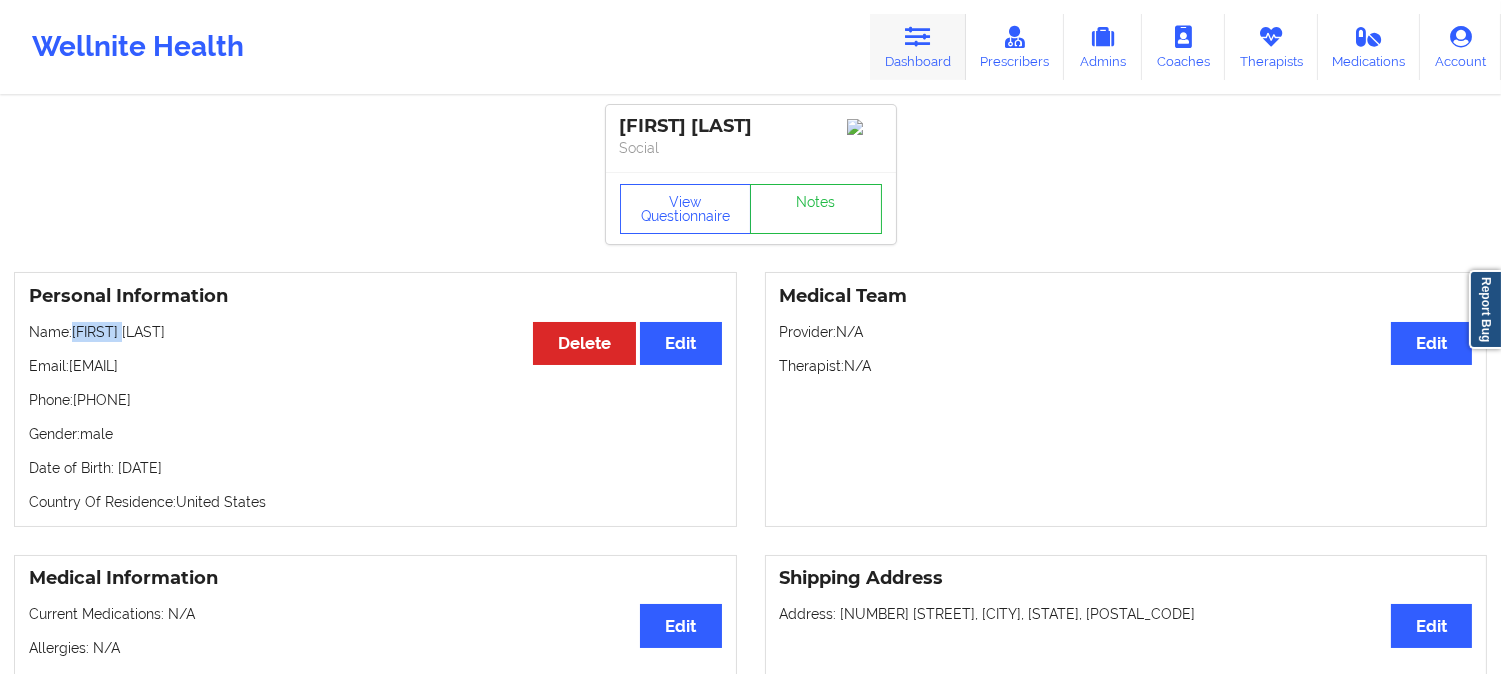 click on "Dashboard" at bounding box center (918, 47) 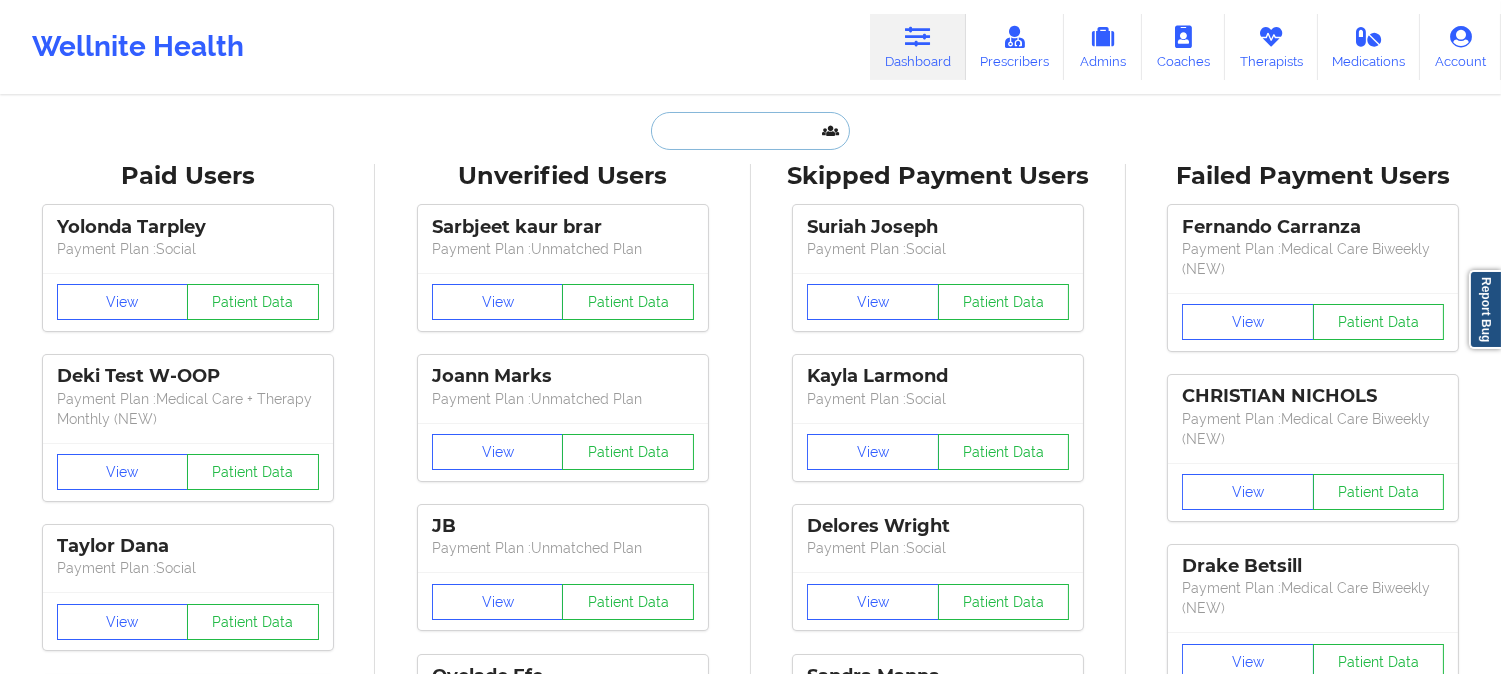 click at bounding box center (750, 131) 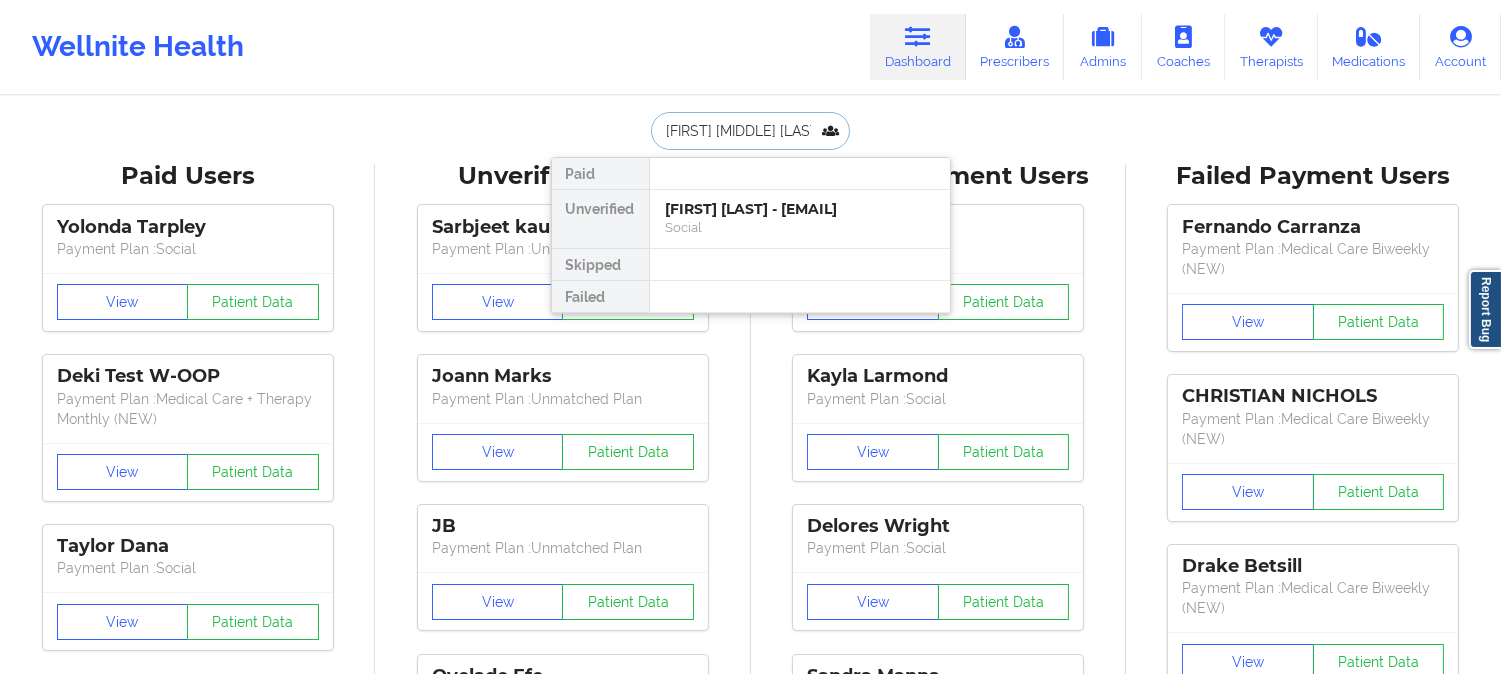scroll, scrollTop: 0, scrollLeft: 37, axis: horizontal 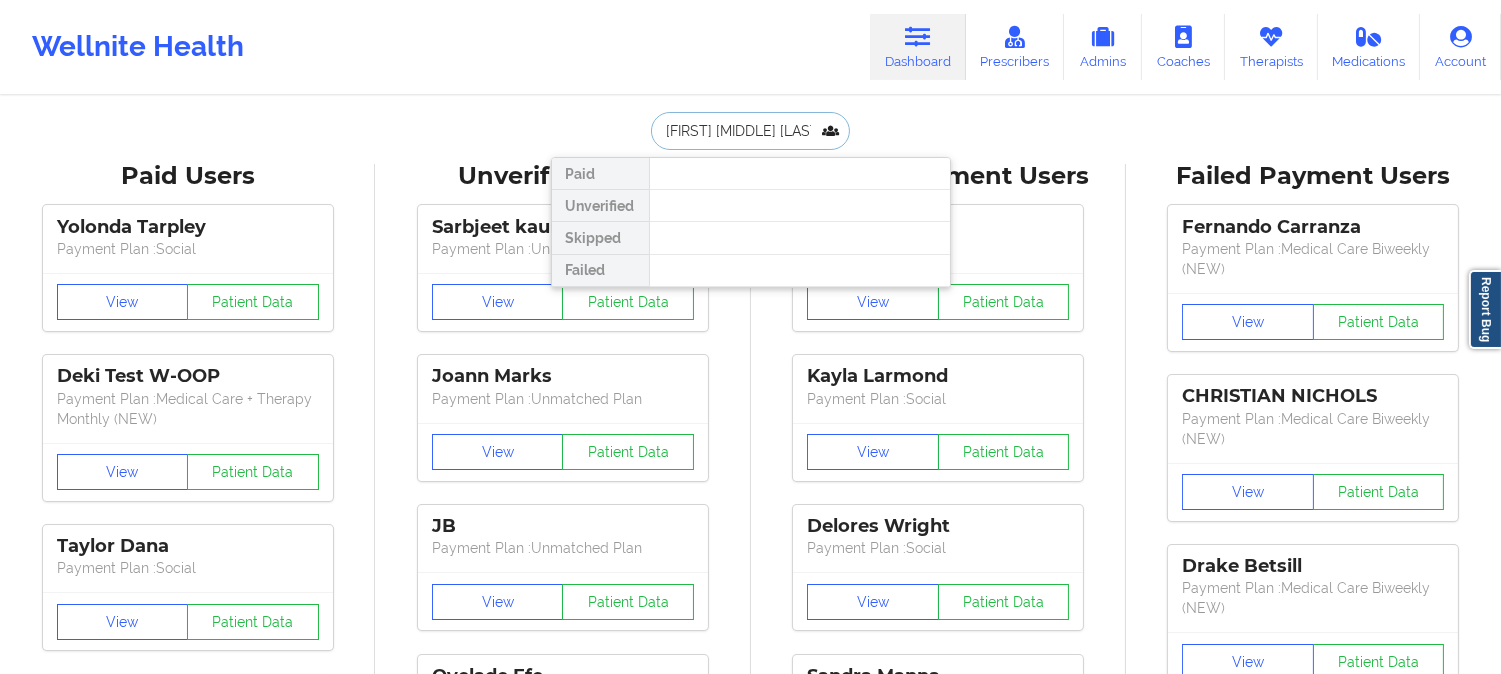 paste on "[EMAIL]" 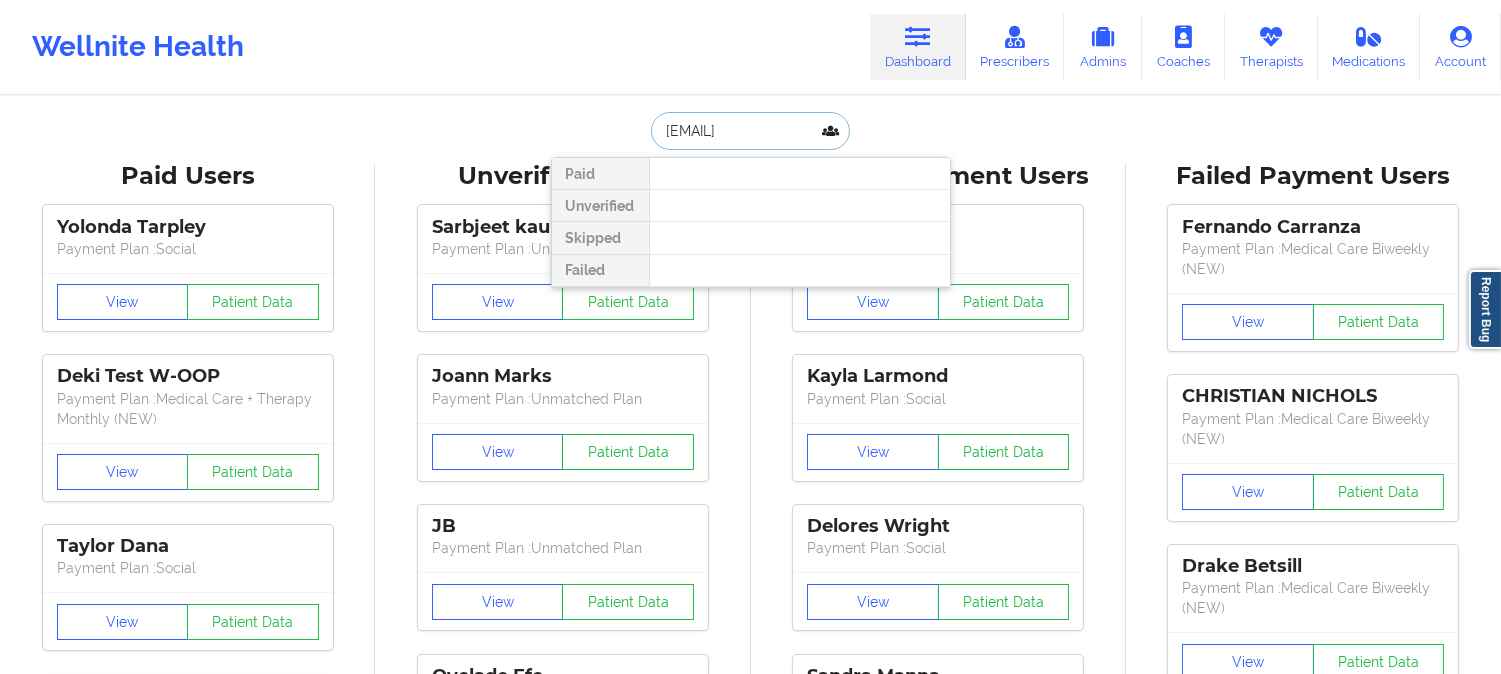 scroll, scrollTop: 0, scrollLeft: 24, axis: horizontal 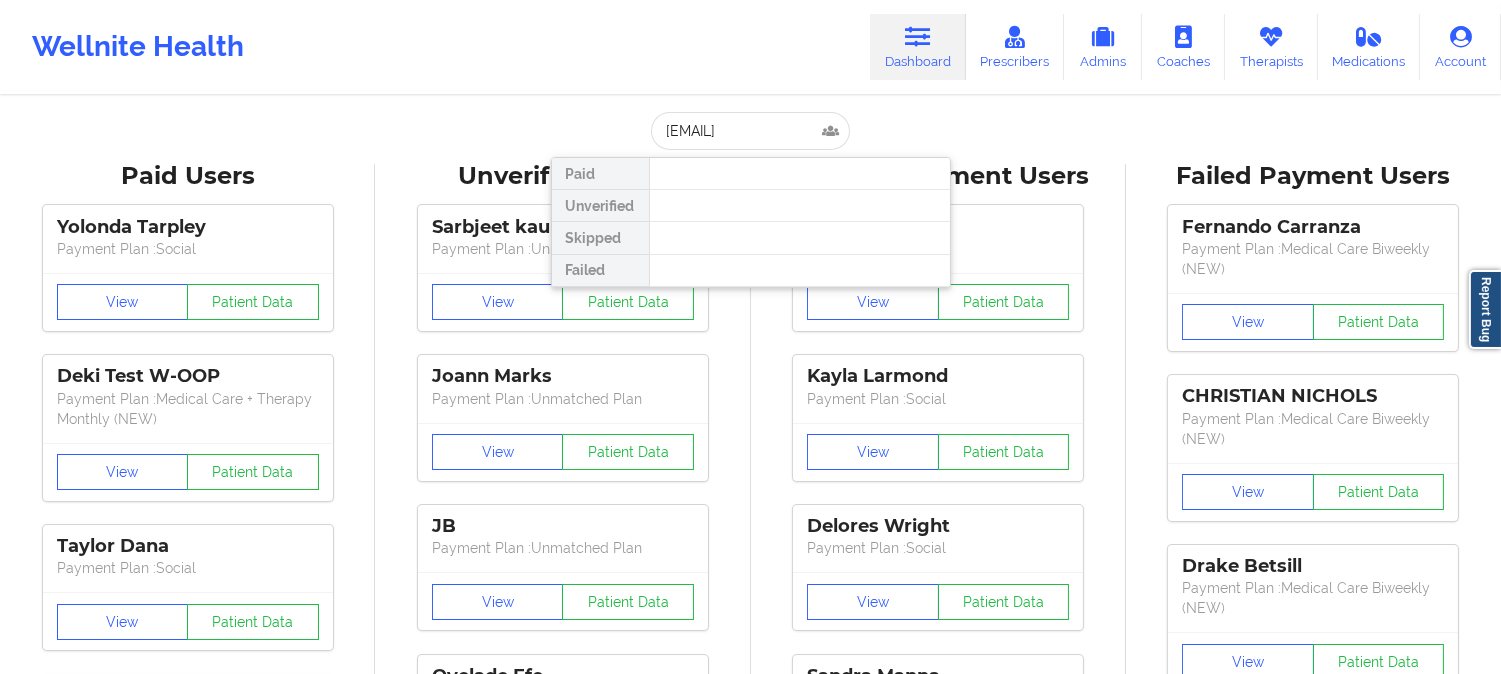 click on "[EMAIL] Paid Unverified Skipped Failed" at bounding box center (751, 131) 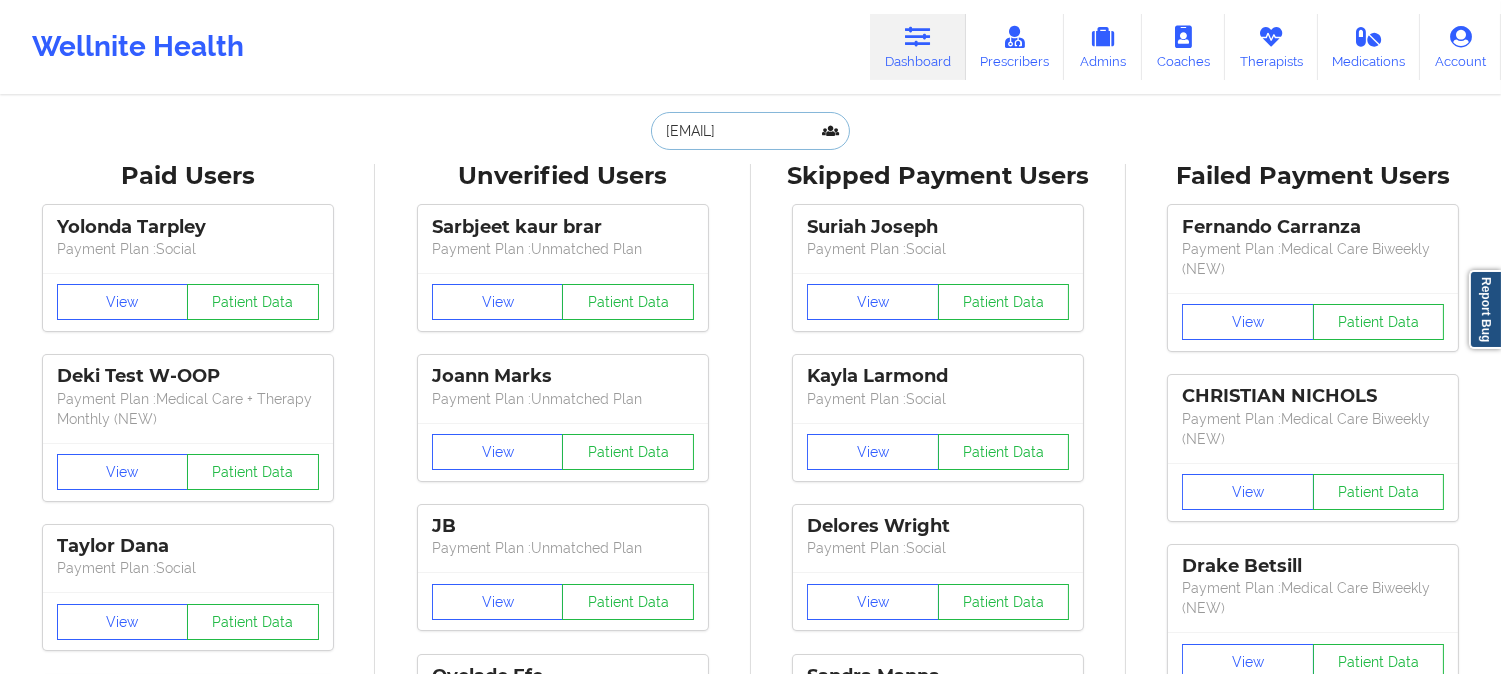 click on "[EMAIL]" at bounding box center [750, 131] 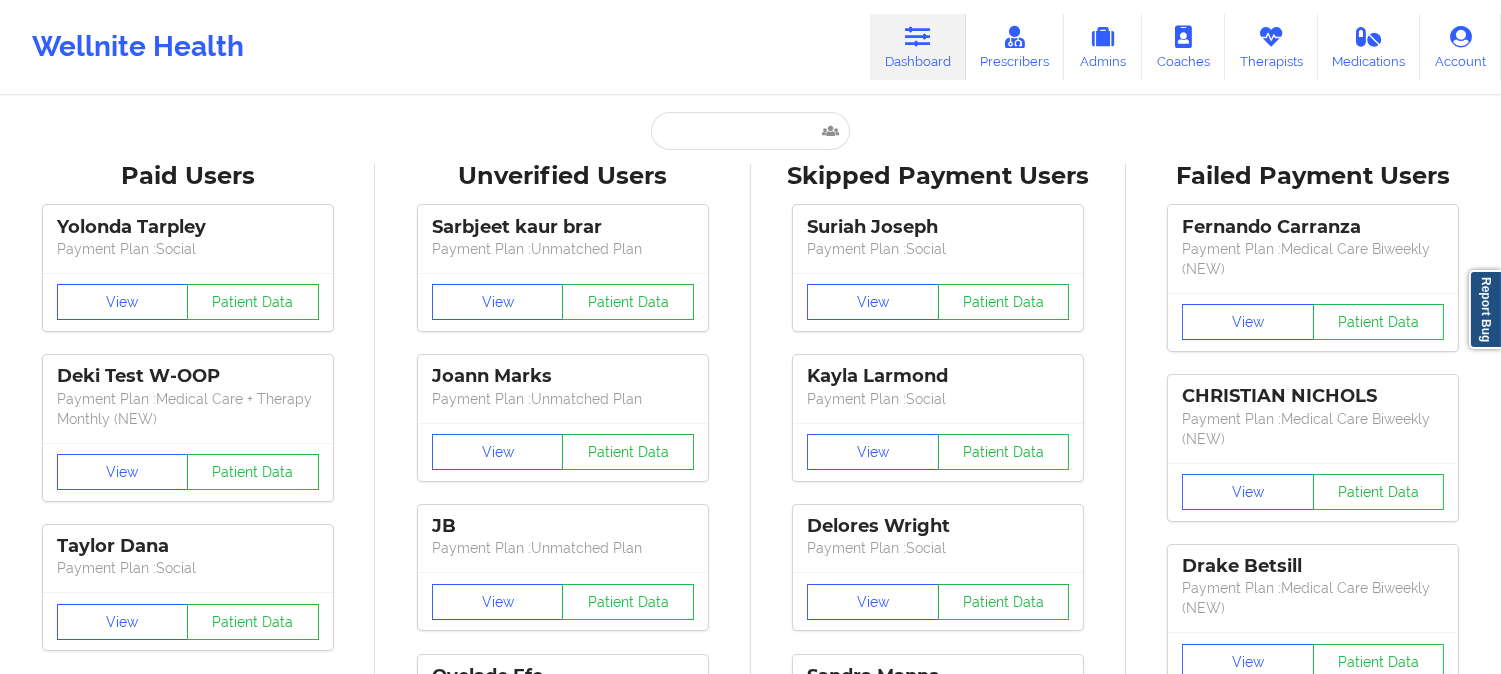 click on "Wellnite Health Dashboard Prescribers Admins Coaches Therapists Medications Account" at bounding box center [750, 47] 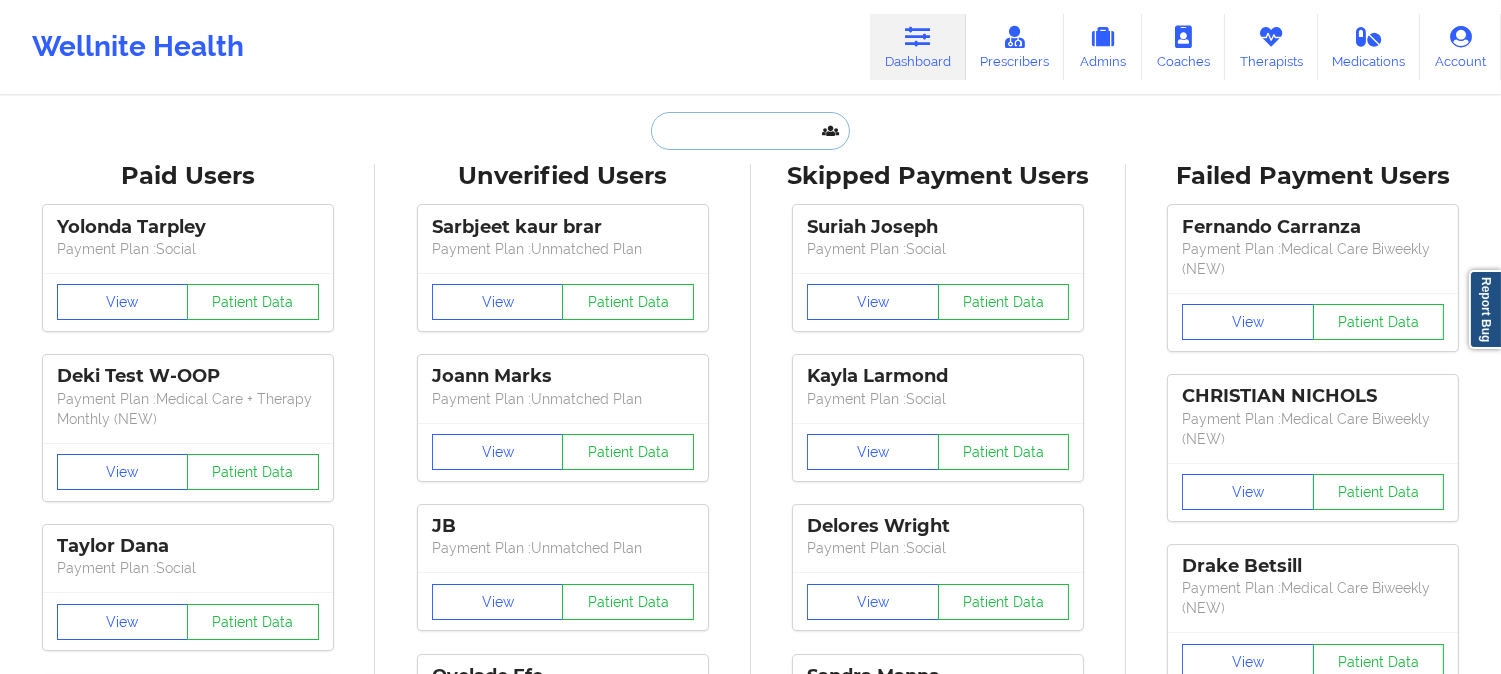 click at bounding box center [750, 131] 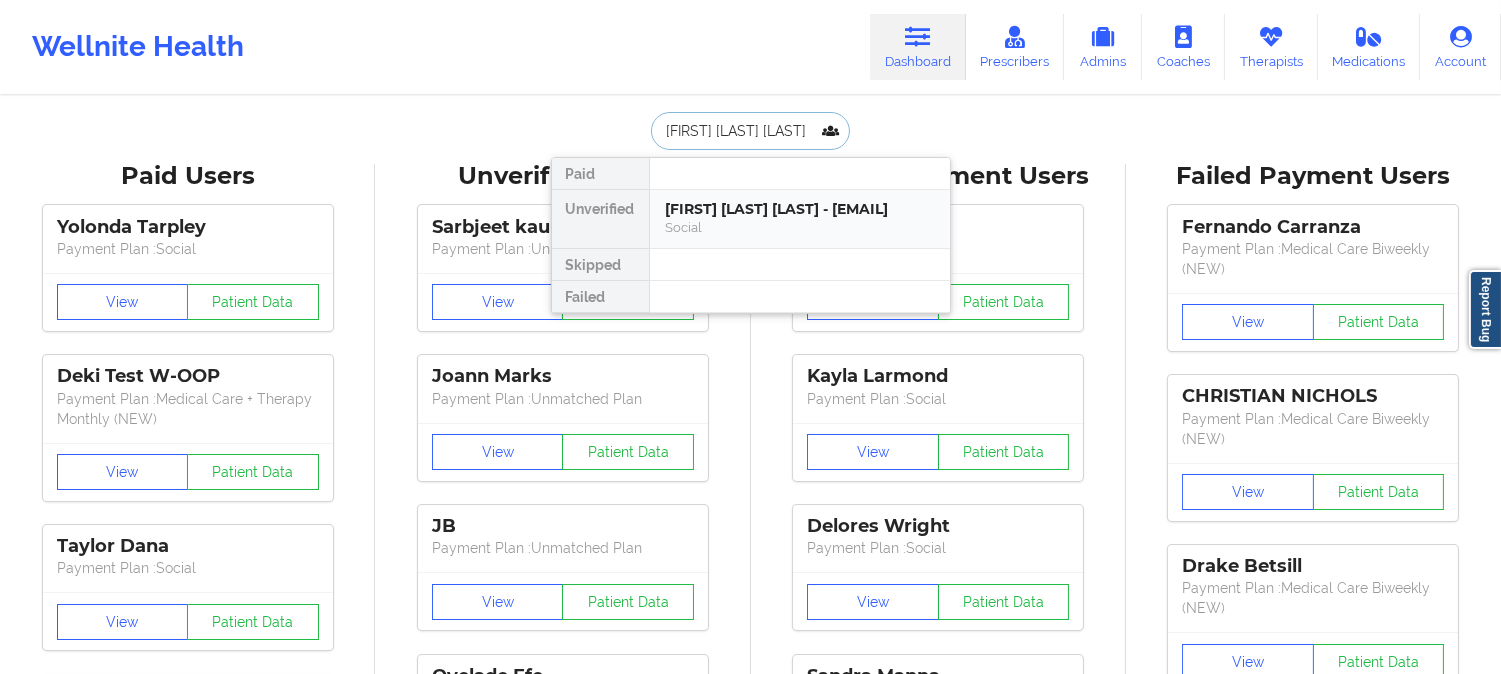 click on "[FIRST] [LAST] [LAST] - [EMAIL]" at bounding box center (800, 209) 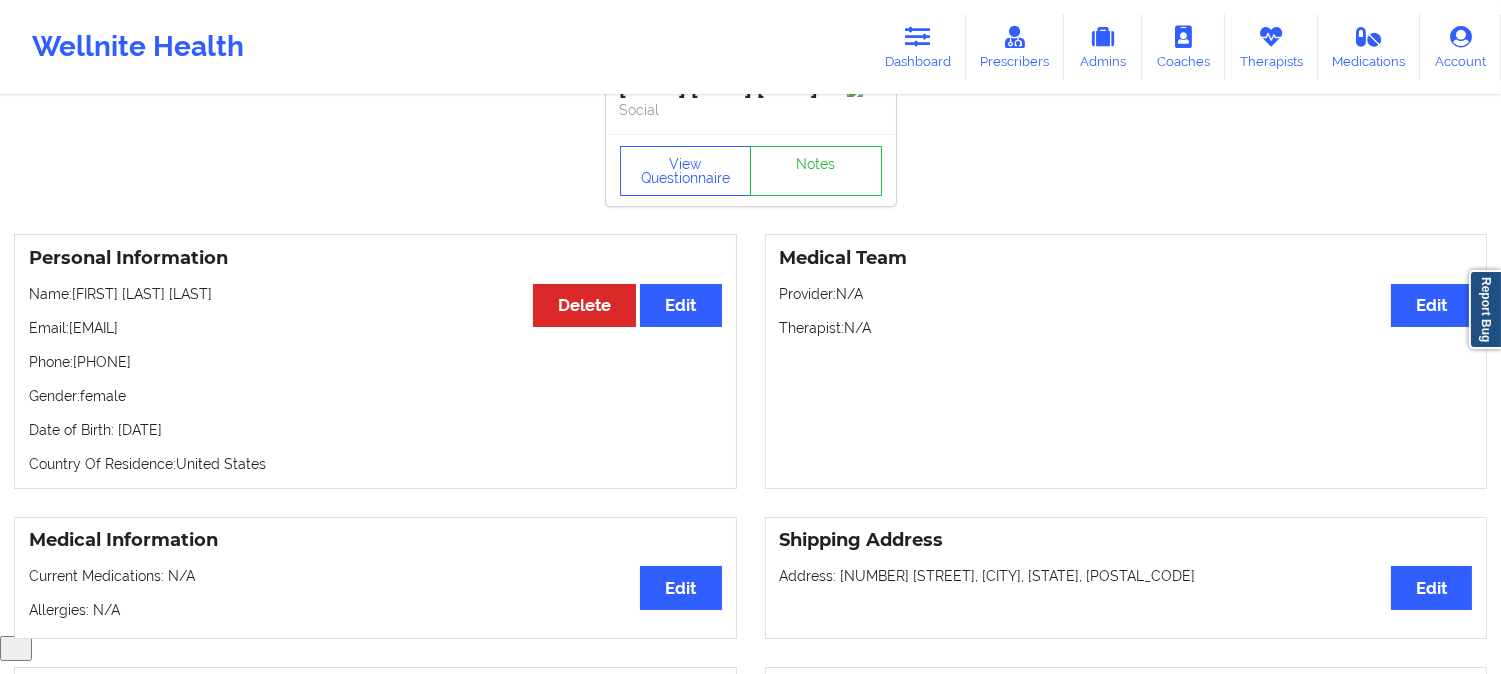 scroll, scrollTop: 0, scrollLeft: 0, axis: both 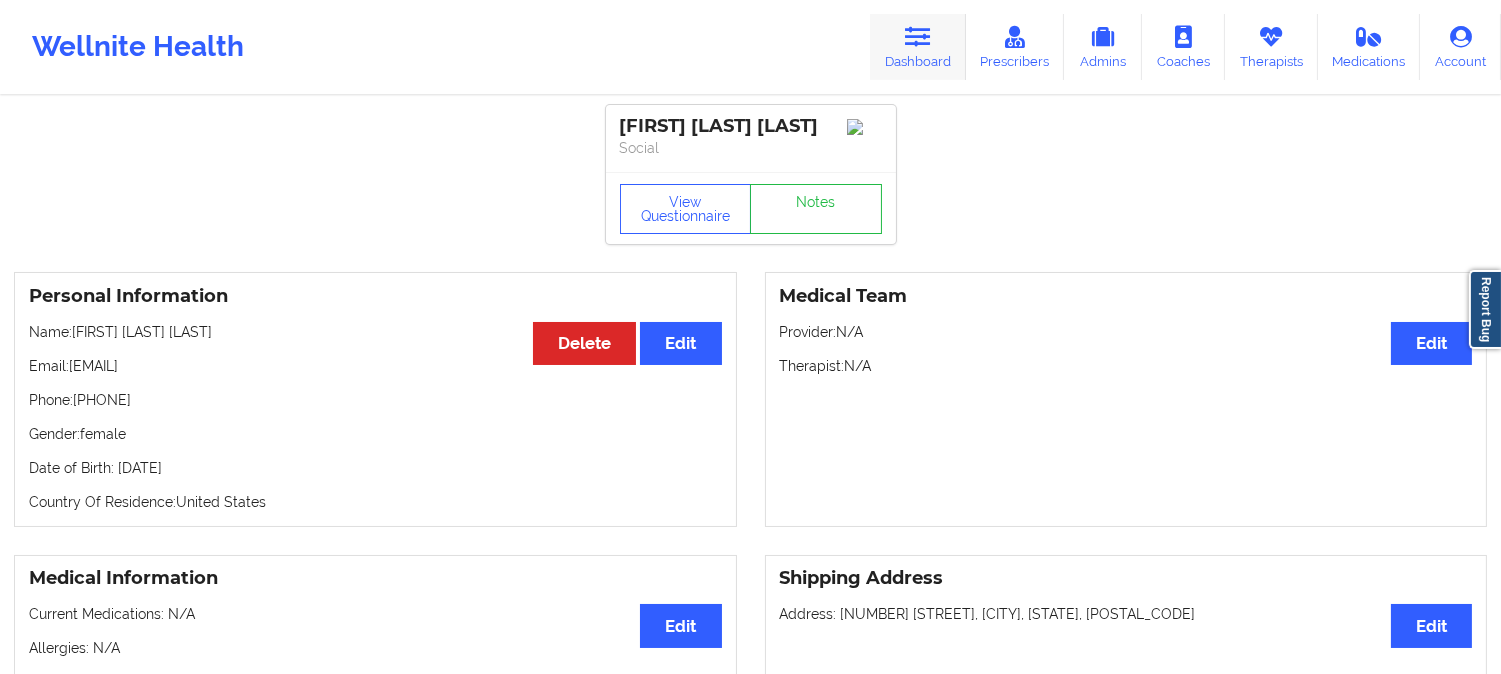 click on "Dashboard" at bounding box center [918, 47] 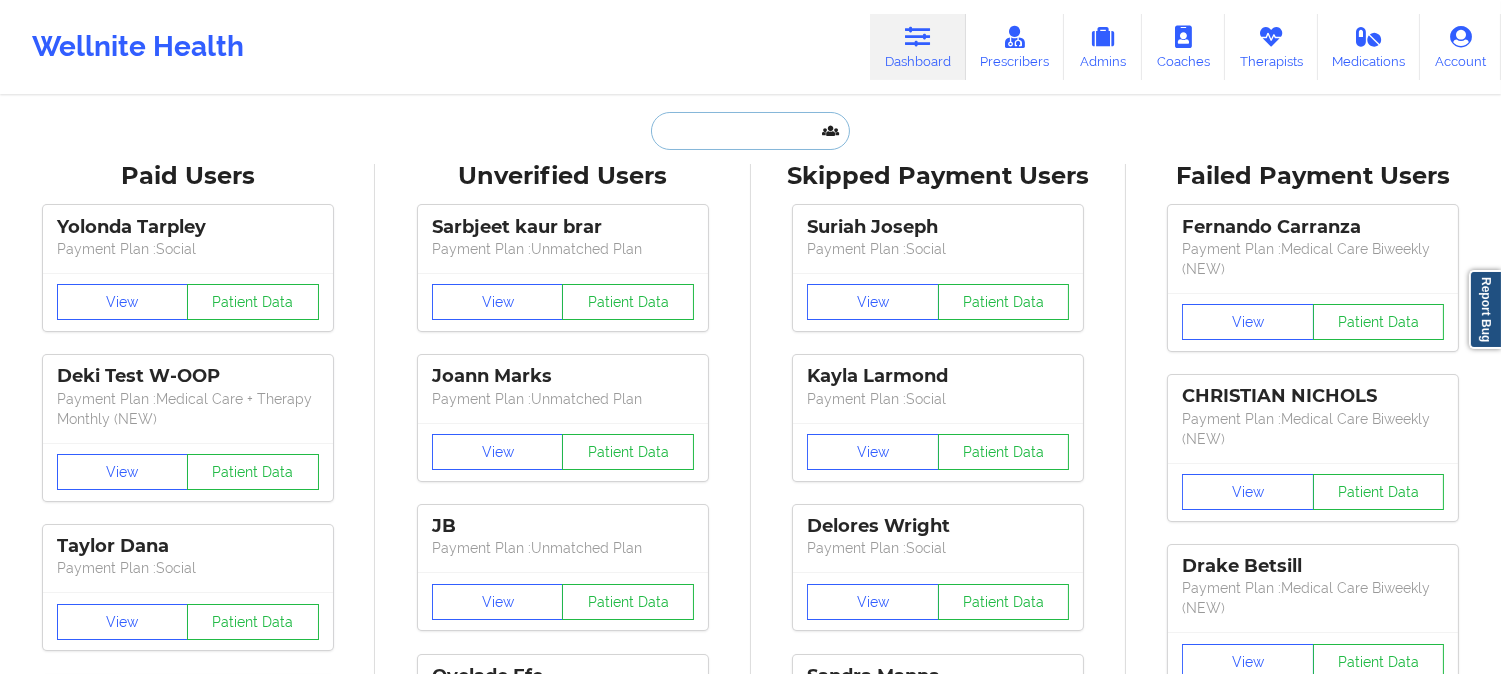 click at bounding box center (750, 131) 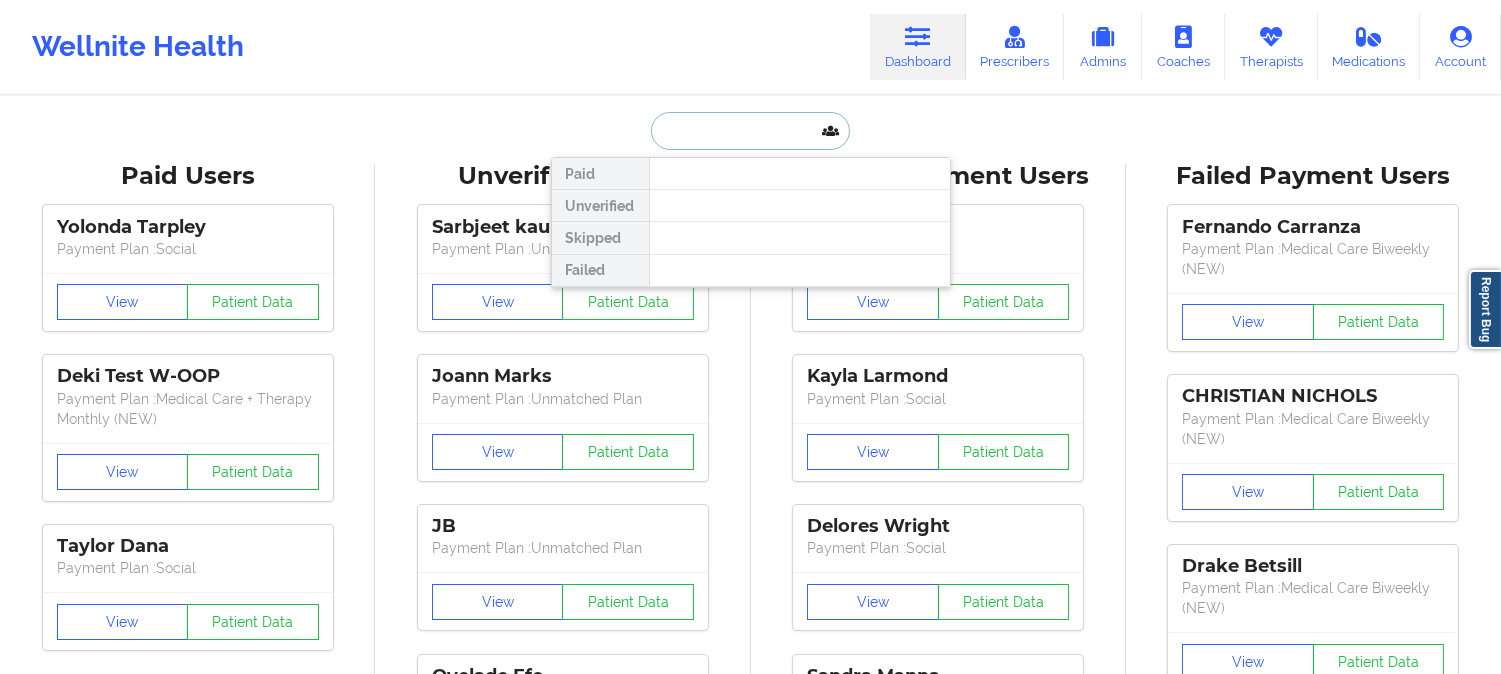 scroll, scrollTop: 0, scrollLeft: 0, axis: both 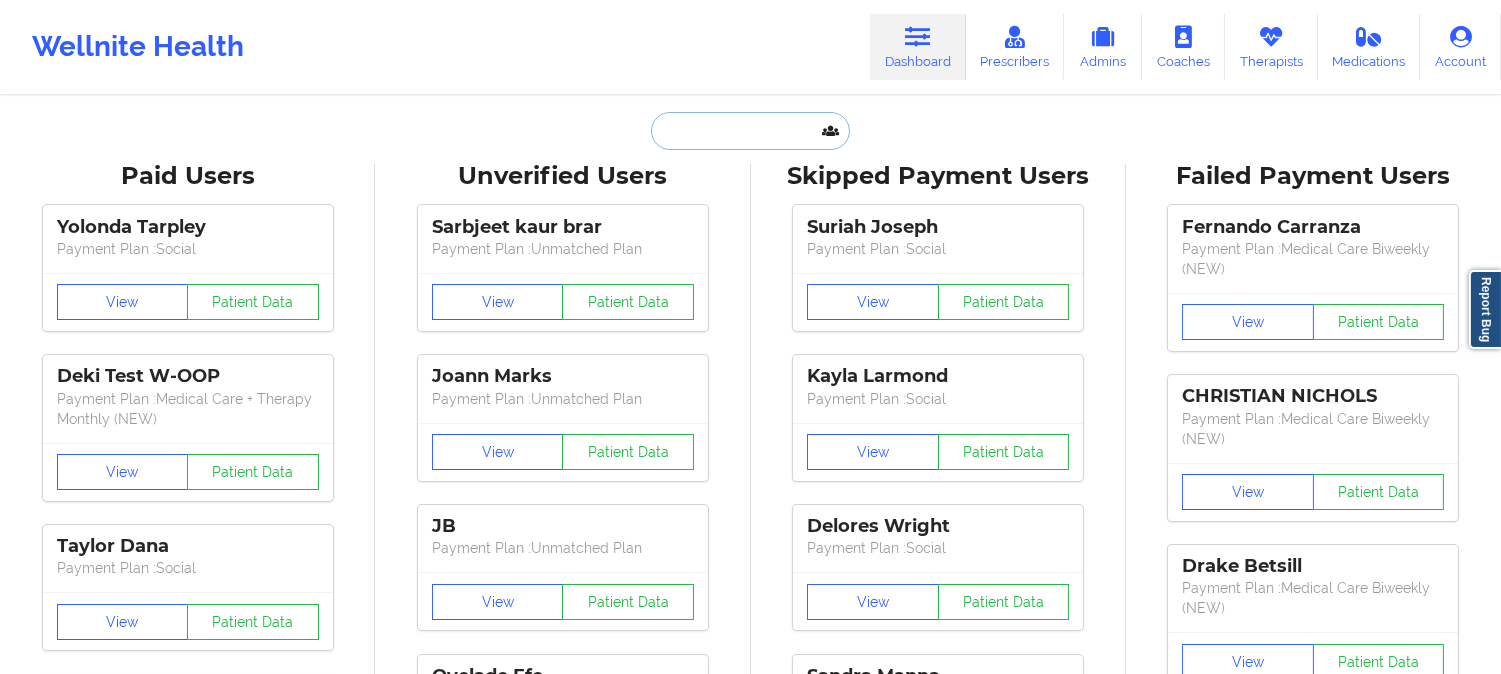 paste on "[EMAIL]" 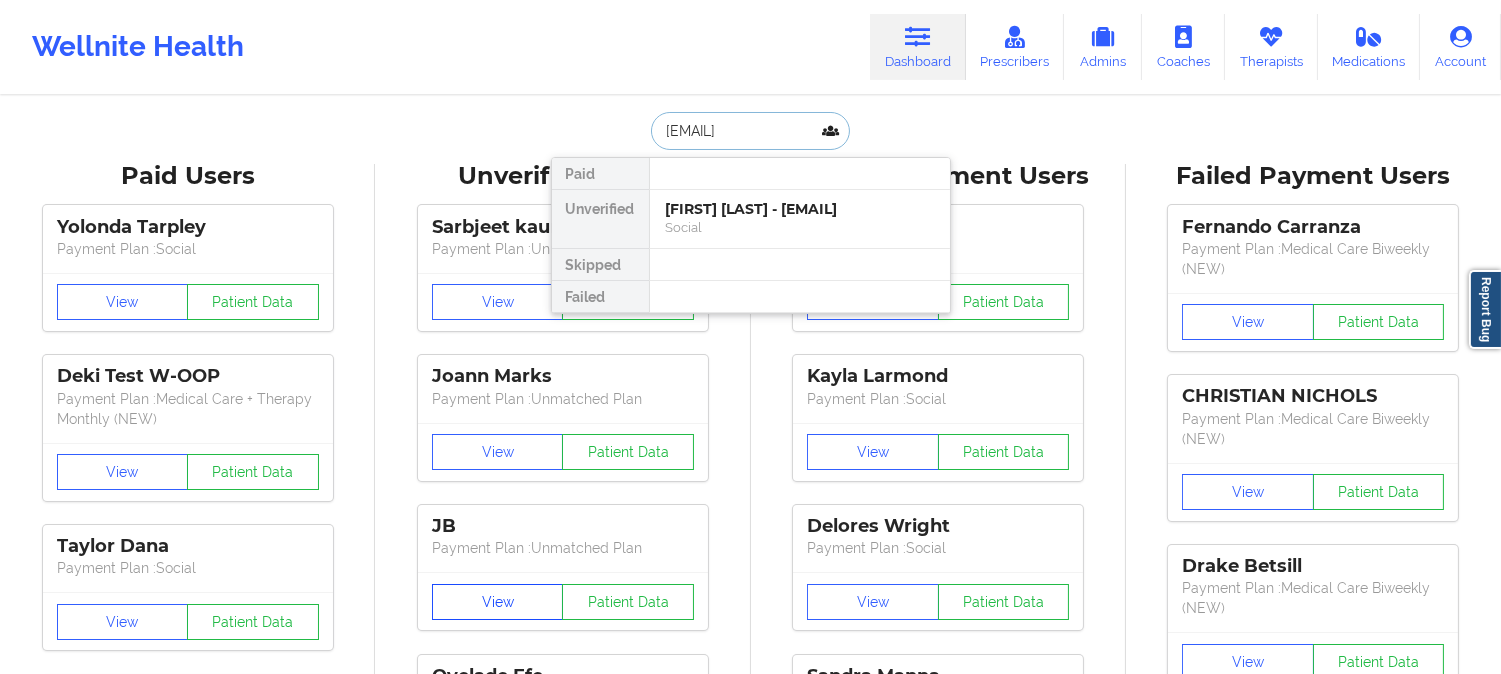 type on "[EMAIL]" 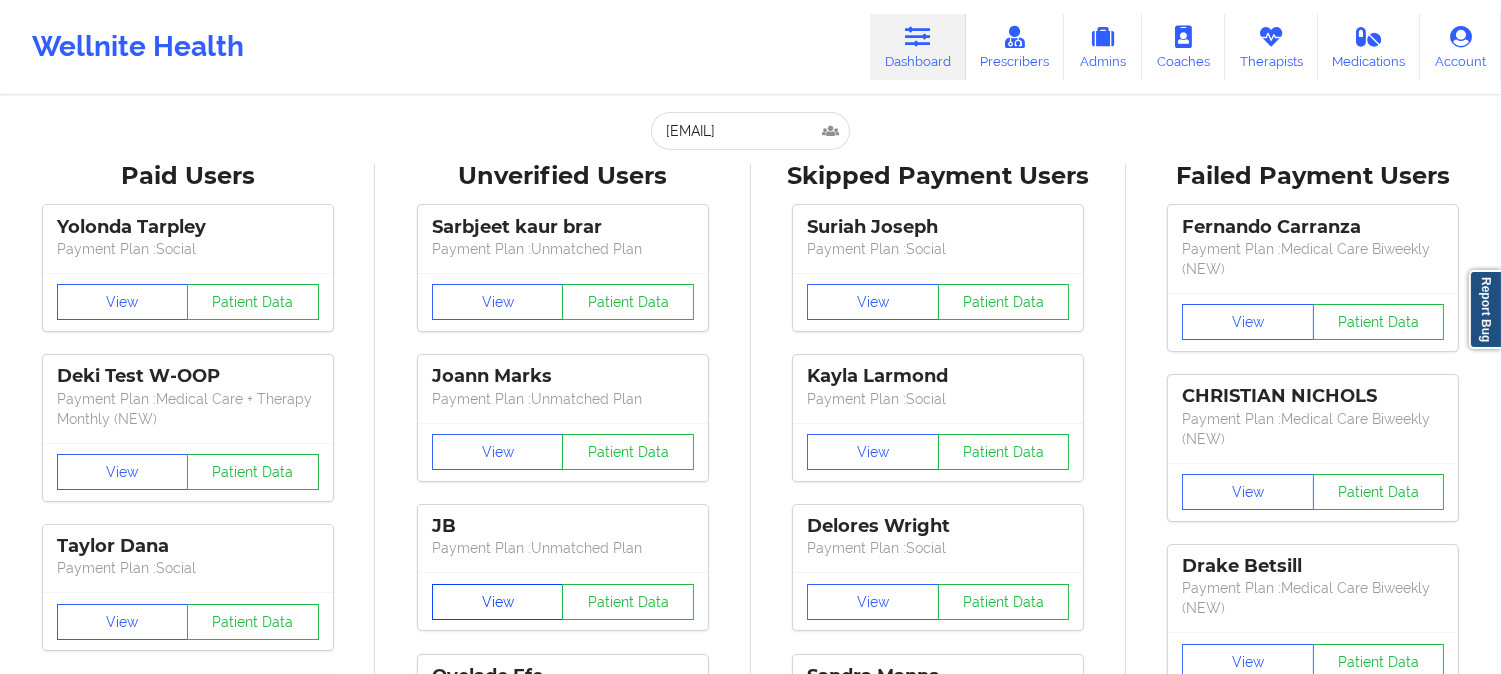 click on "View" at bounding box center [498, 602] 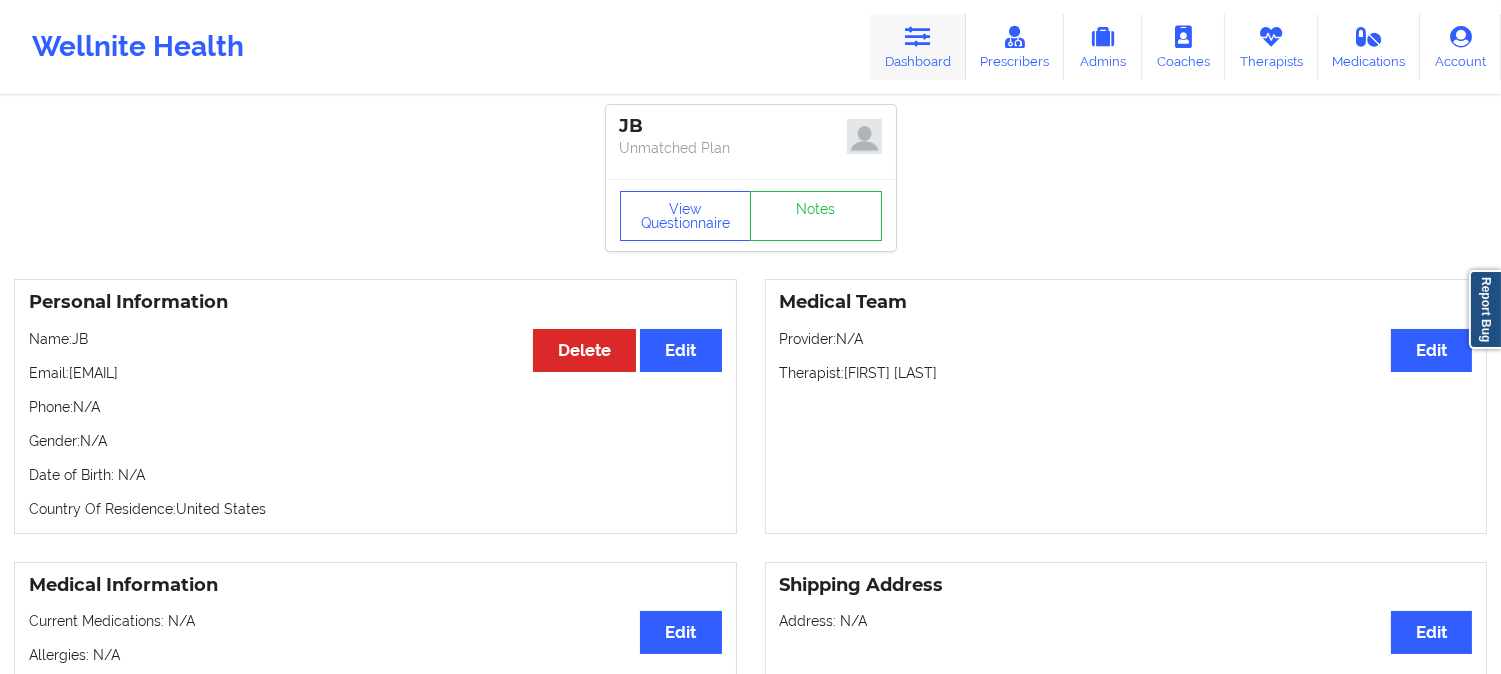 click on "Dashboard" at bounding box center (918, 47) 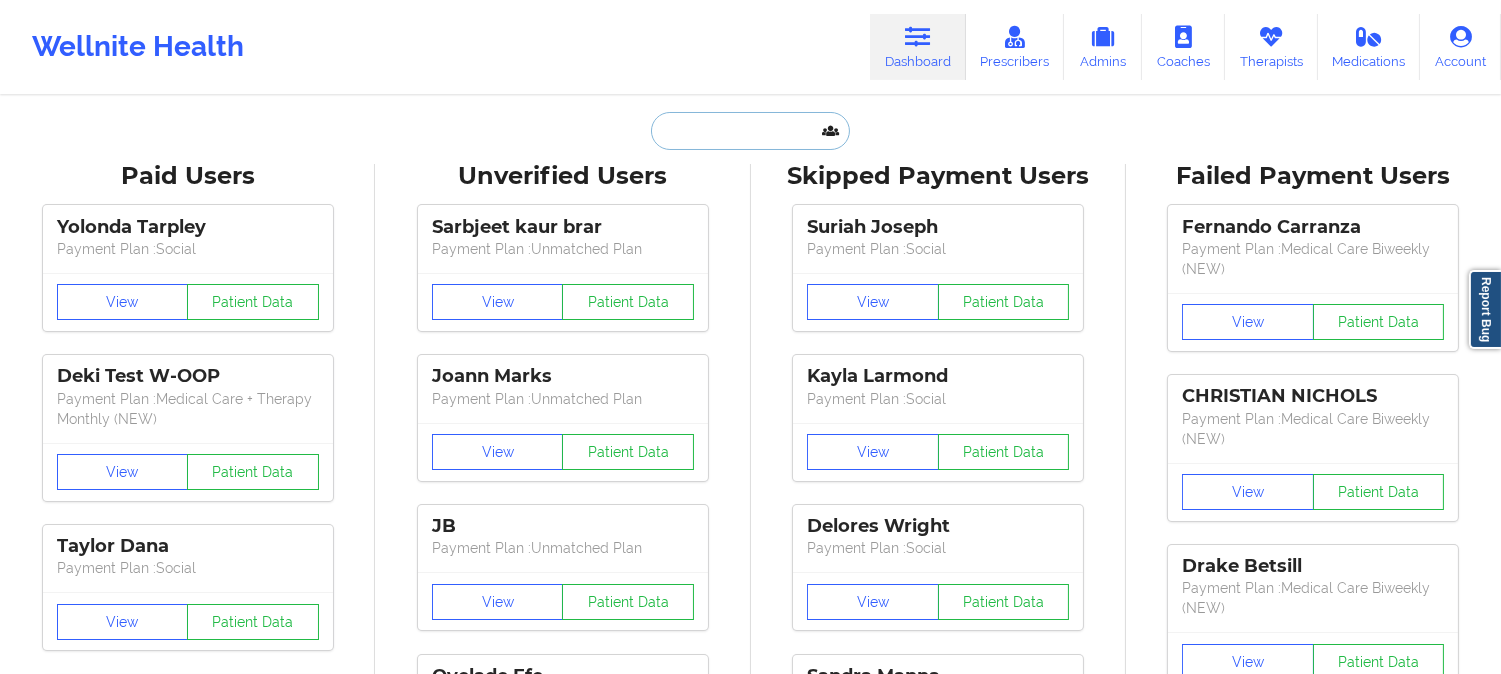 click at bounding box center (750, 131) 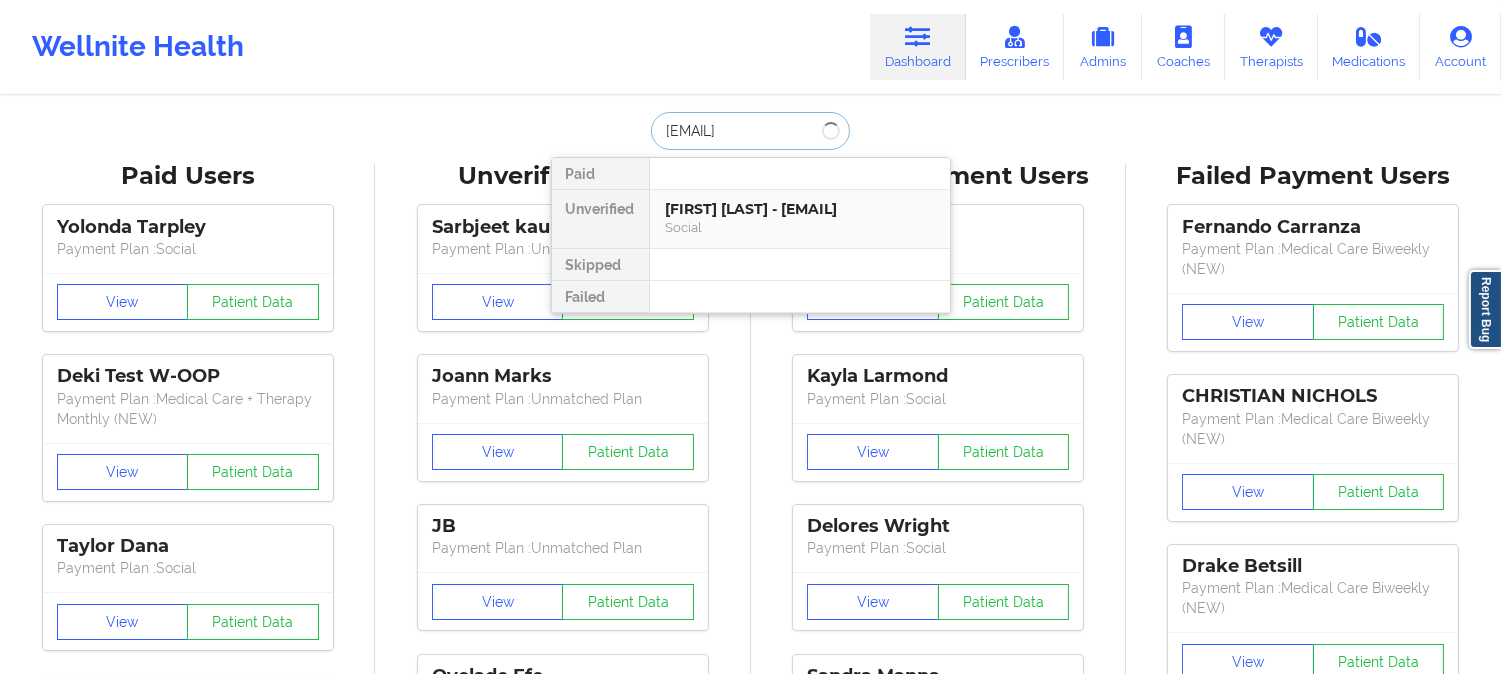 click on "[FIRST] [LAST] - [EMAIL]" at bounding box center [800, 209] 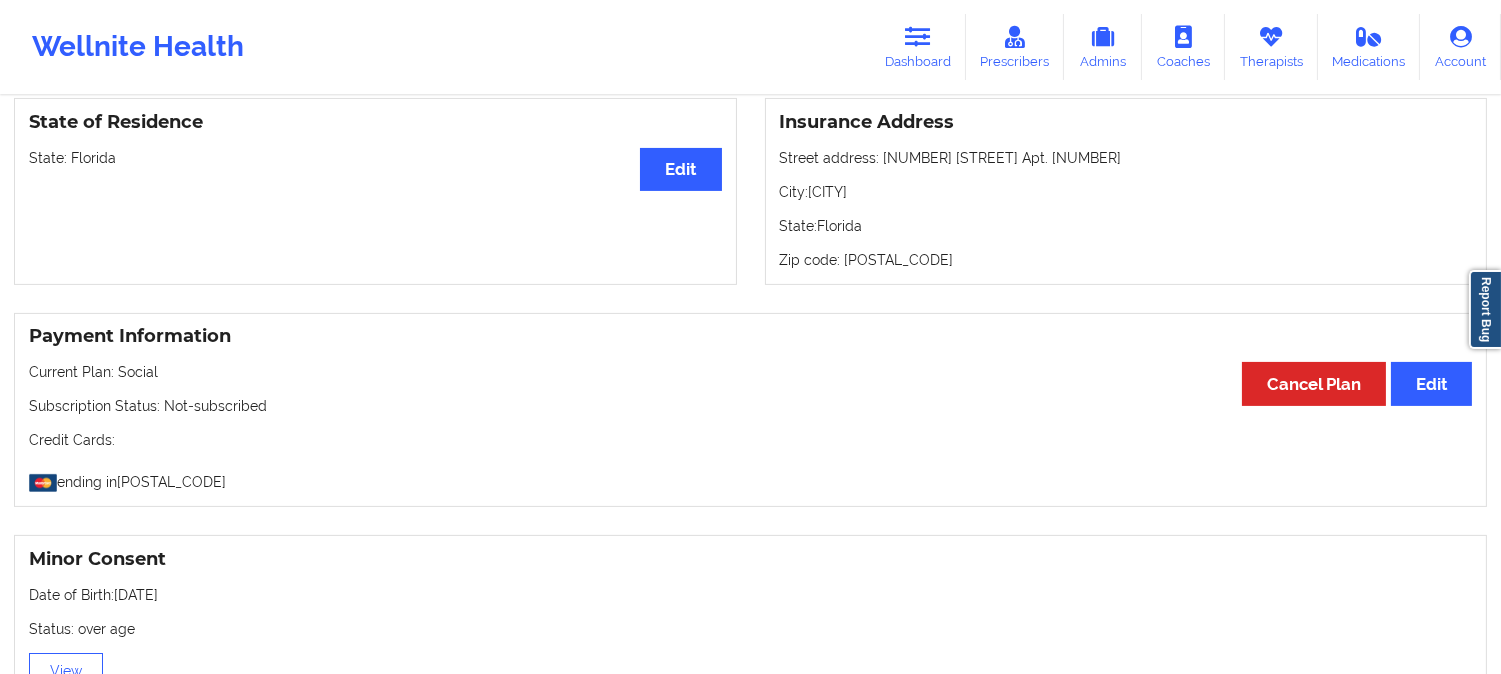 scroll, scrollTop: 888, scrollLeft: 0, axis: vertical 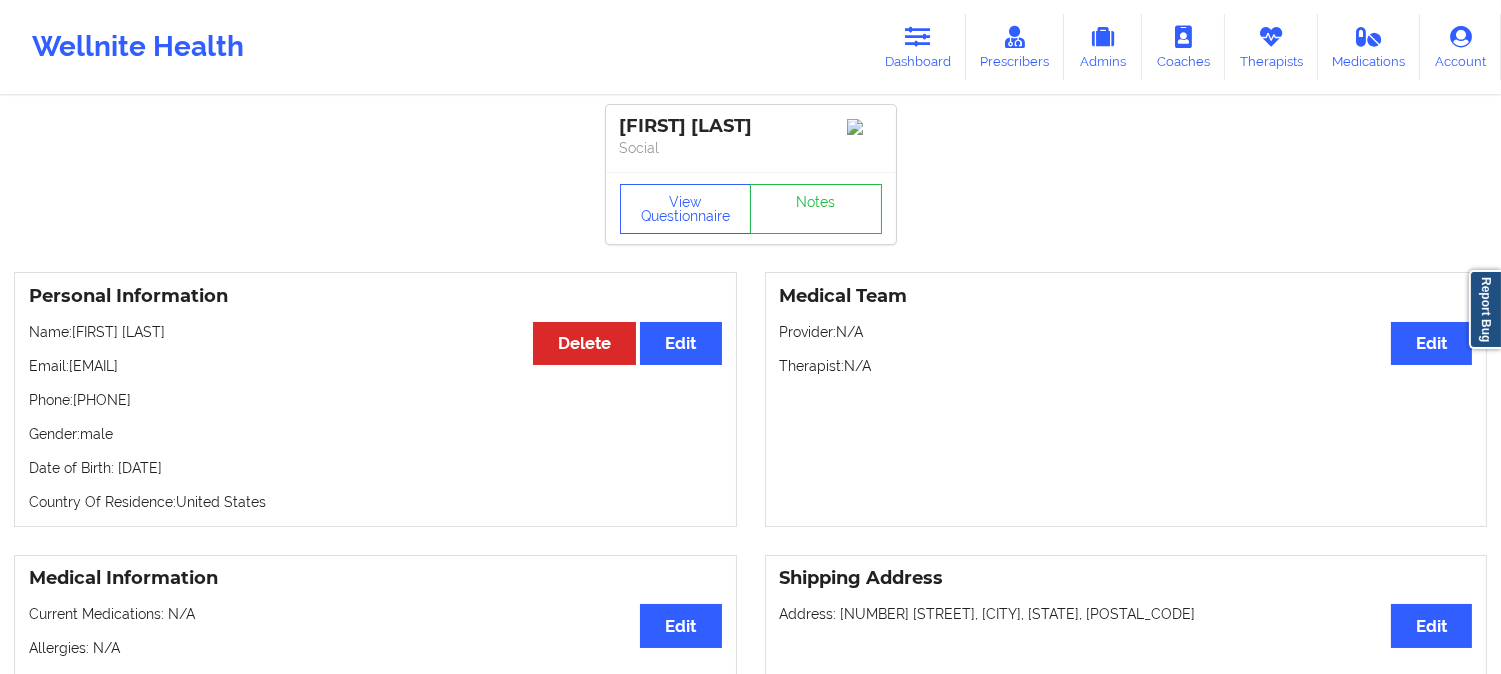 click on "Name:  [FIRST] [LAST]" at bounding box center (375, 332) 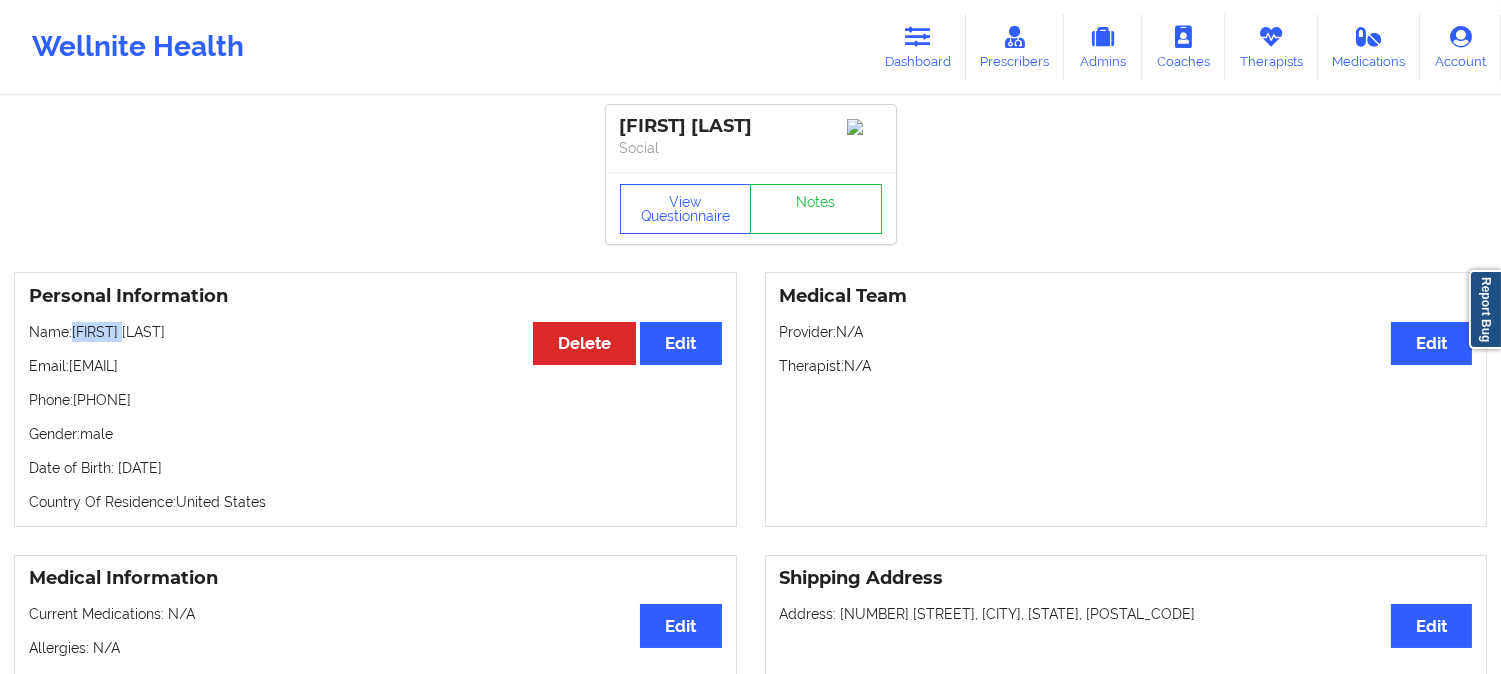 click on "Name:  [FIRST] [LAST]" at bounding box center (375, 332) 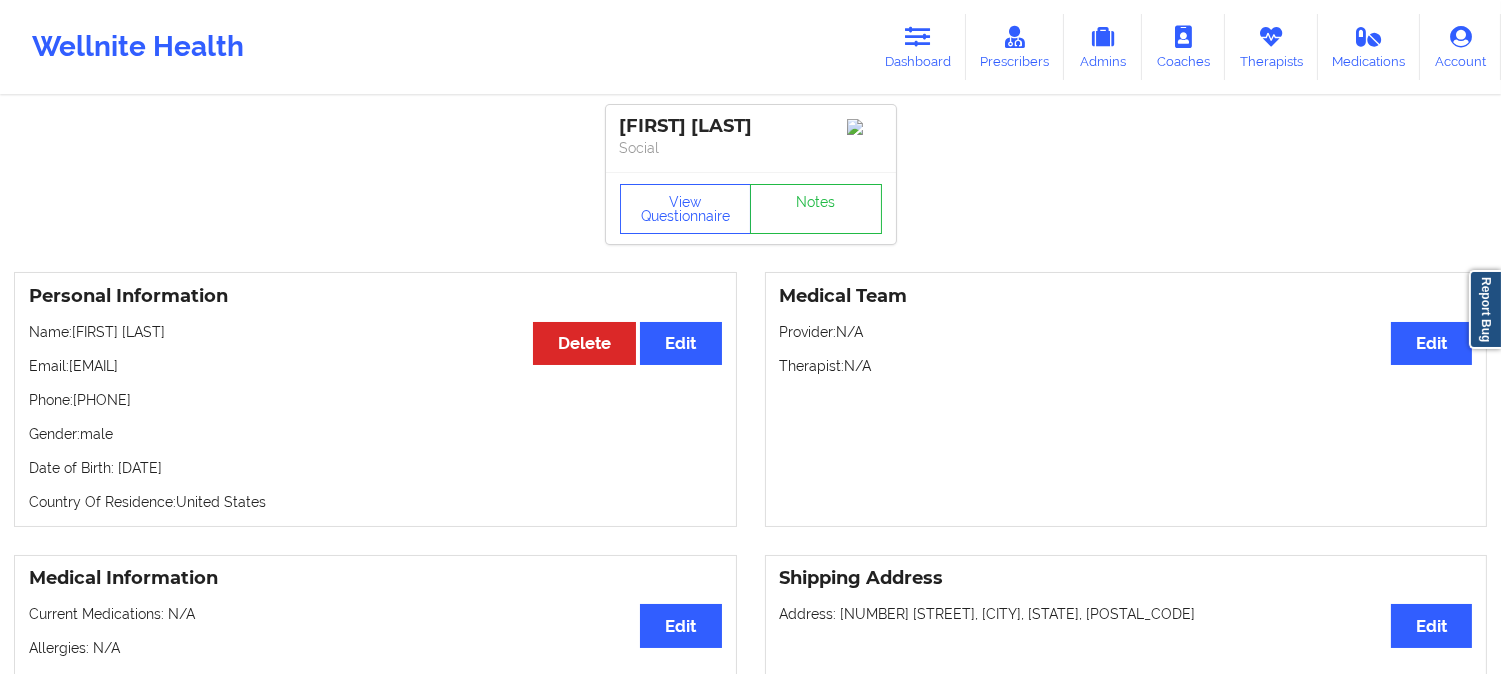 click on "Name:  [FIRST] [LAST]" at bounding box center [375, 332] 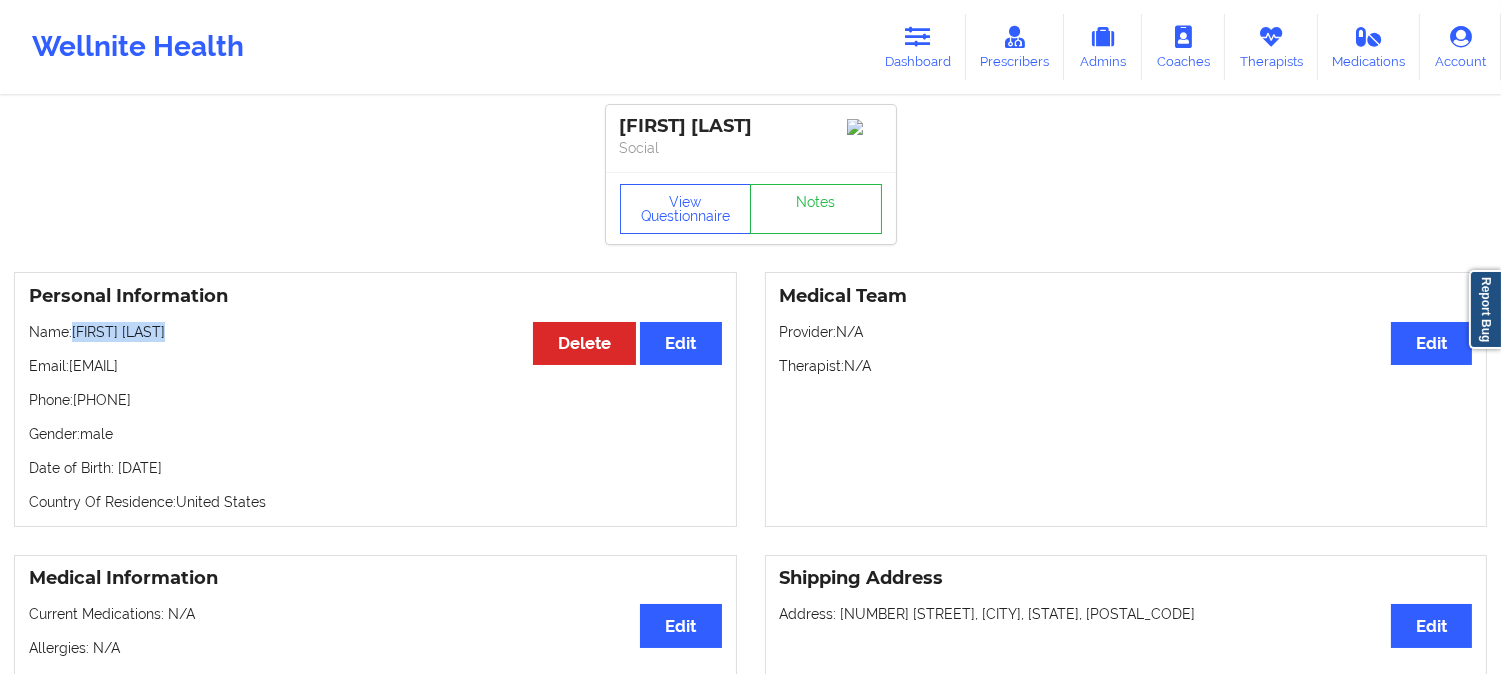 drag, startPoint x: 192, startPoint y: 337, endPoint x: 73, endPoint y: 326, distance: 119.507324 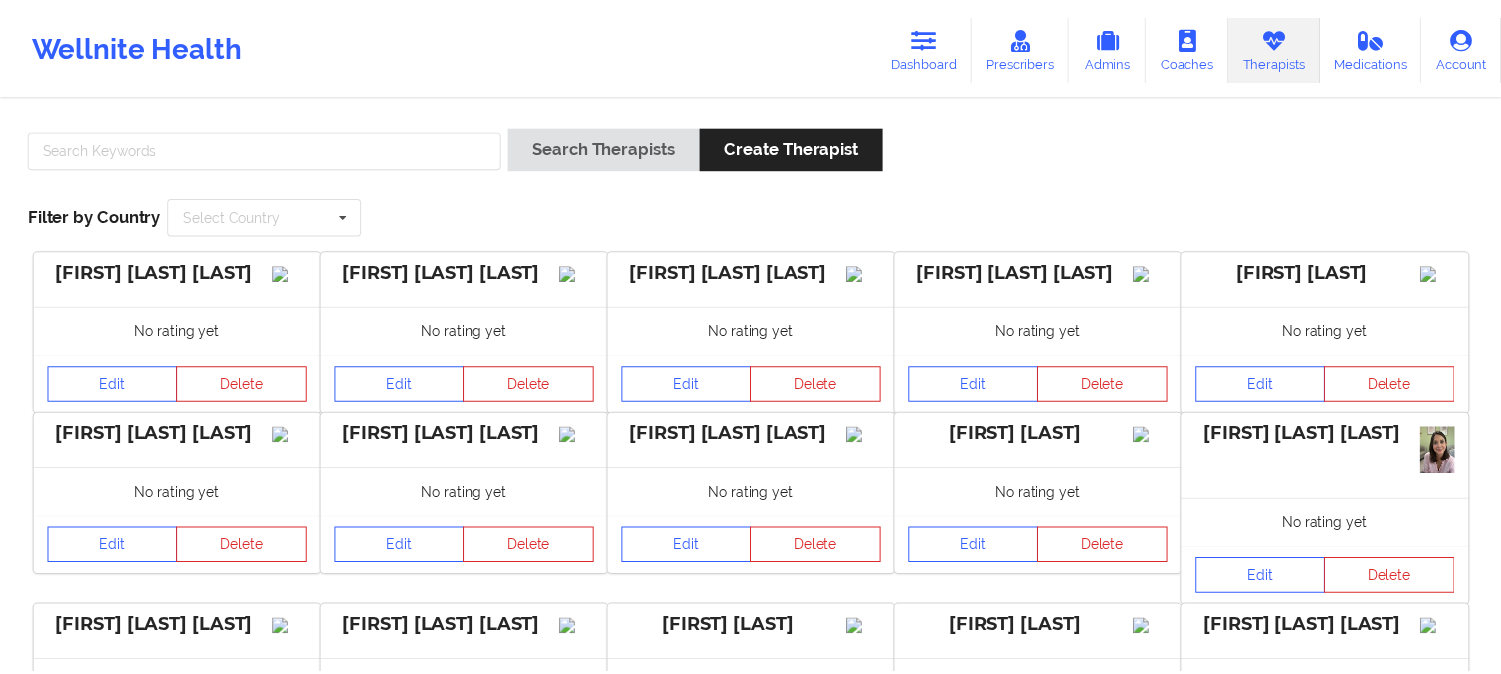 scroll, scrollTop: 0, scrollLeft: 0, axis: both 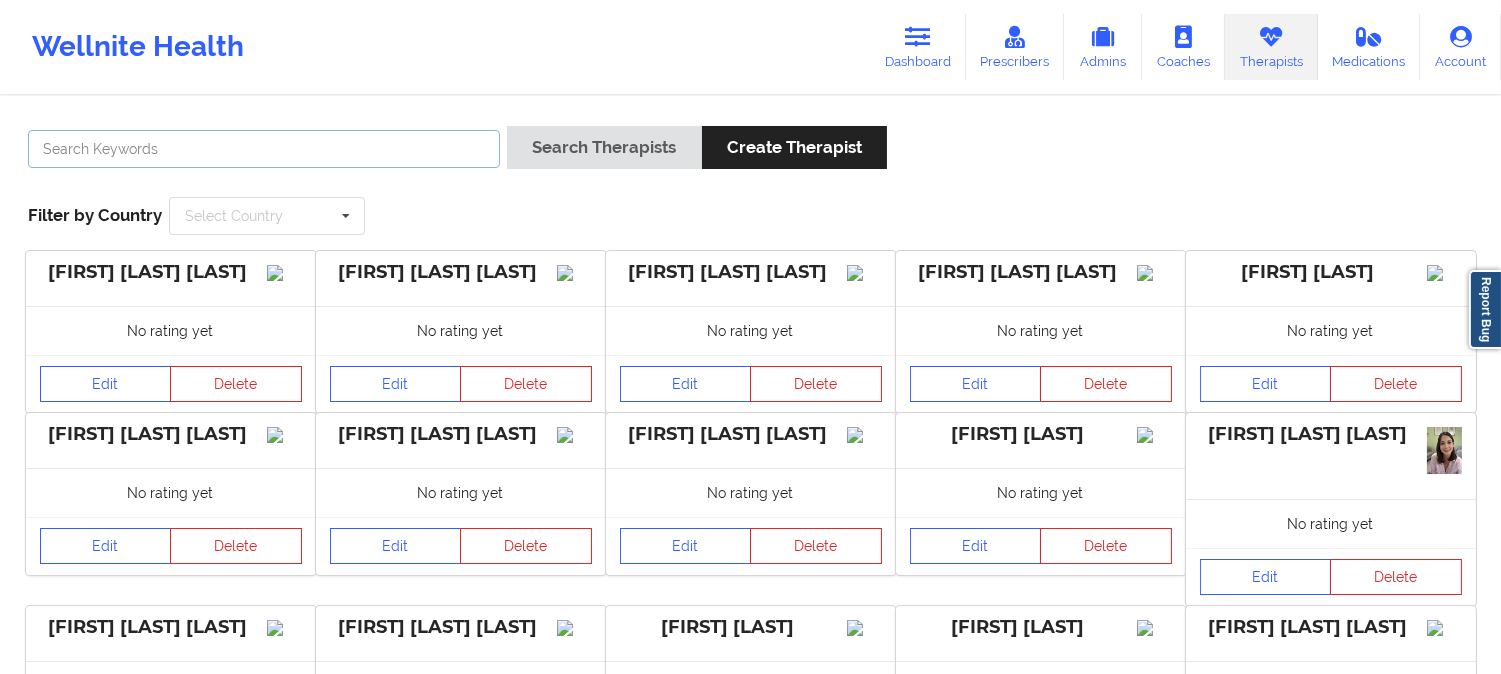 click at bounding box center [264, 149] 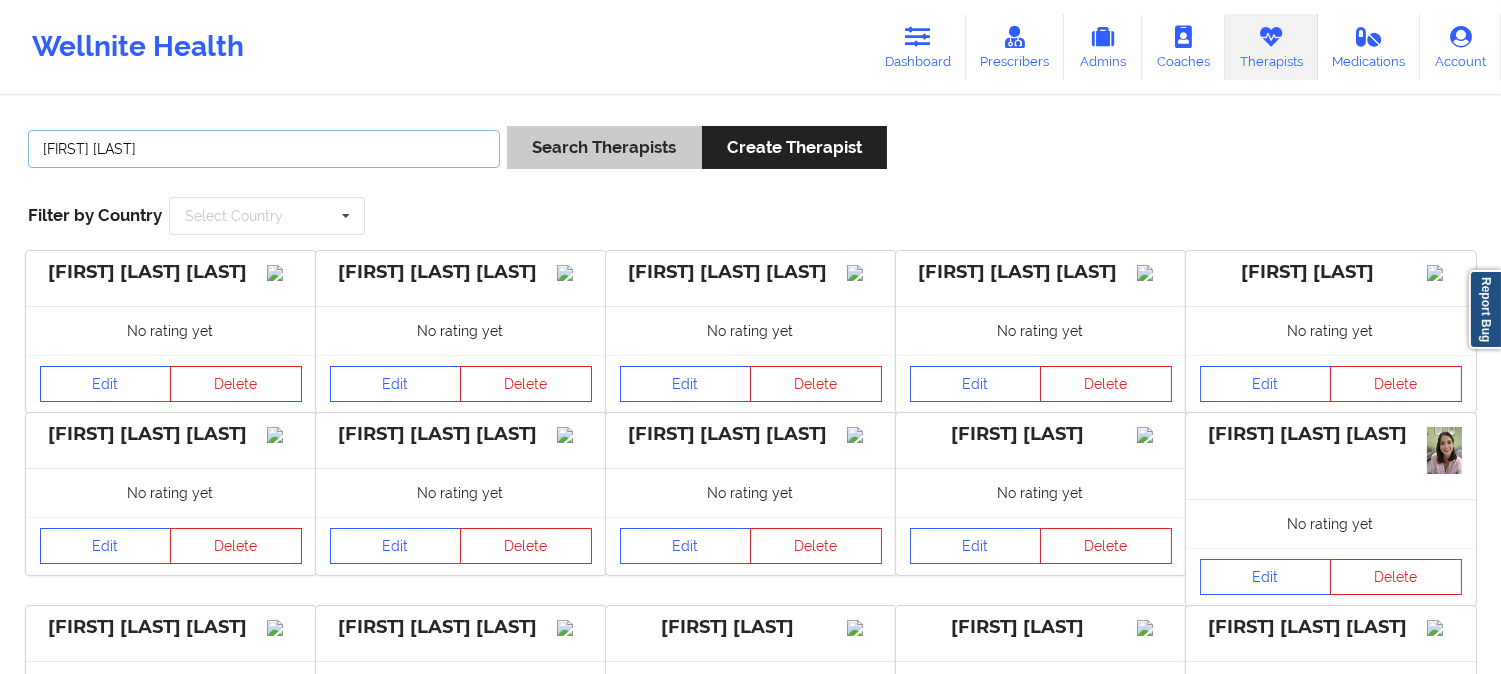 type on "[FIRST] [LAST]" 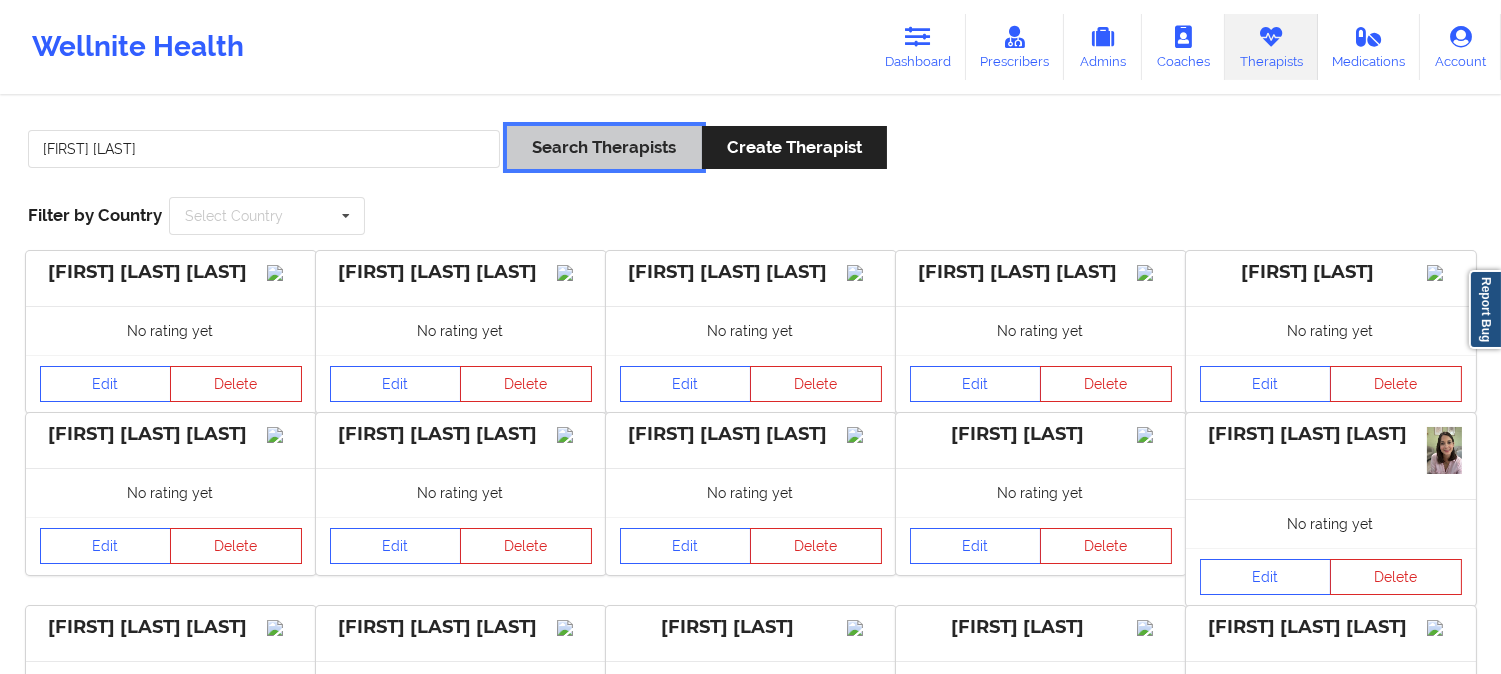 click on "Search Therapists" at bounding box center [604, 147] 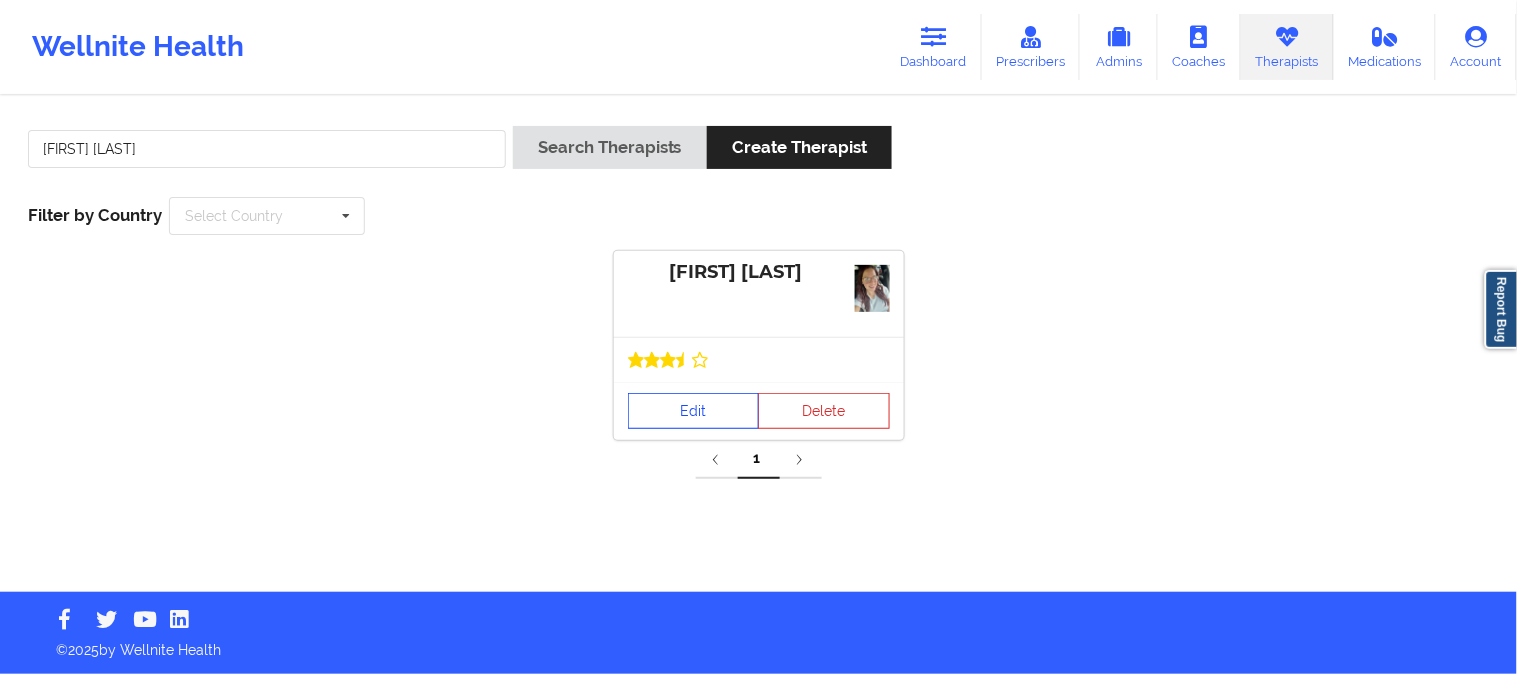click on "Edit" at bounding box center [694, 411] 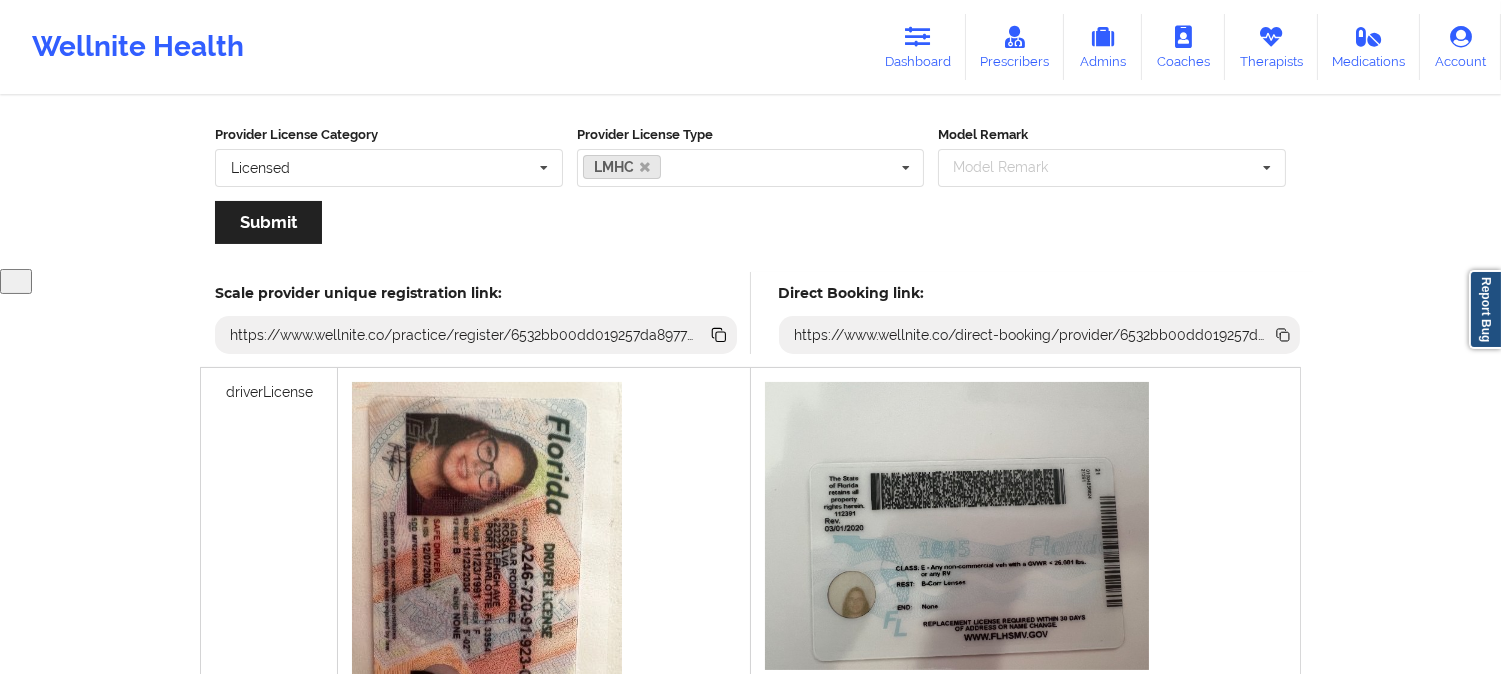 scroll, scrollTop: 444, scrollLeft: 0, axis: vertical 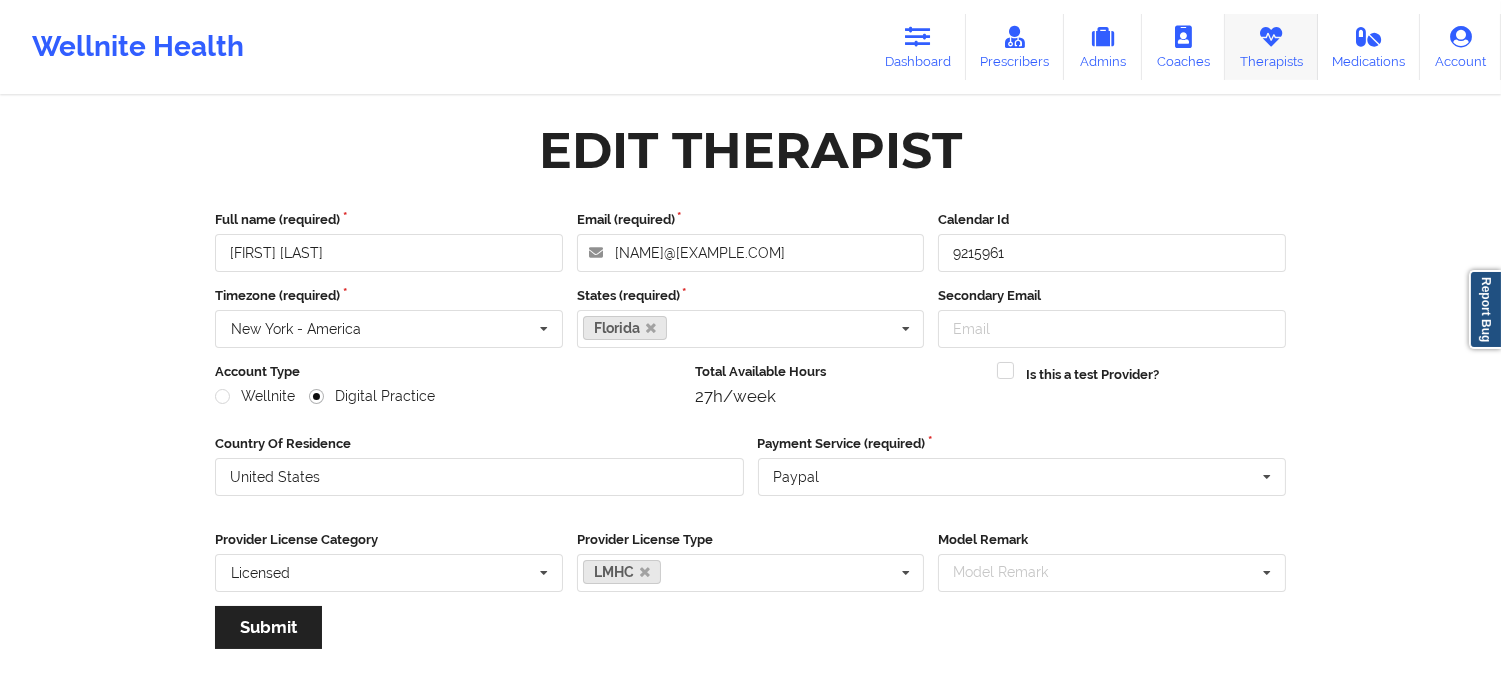 click on "Therapists" at bounding box center (1271, 47) 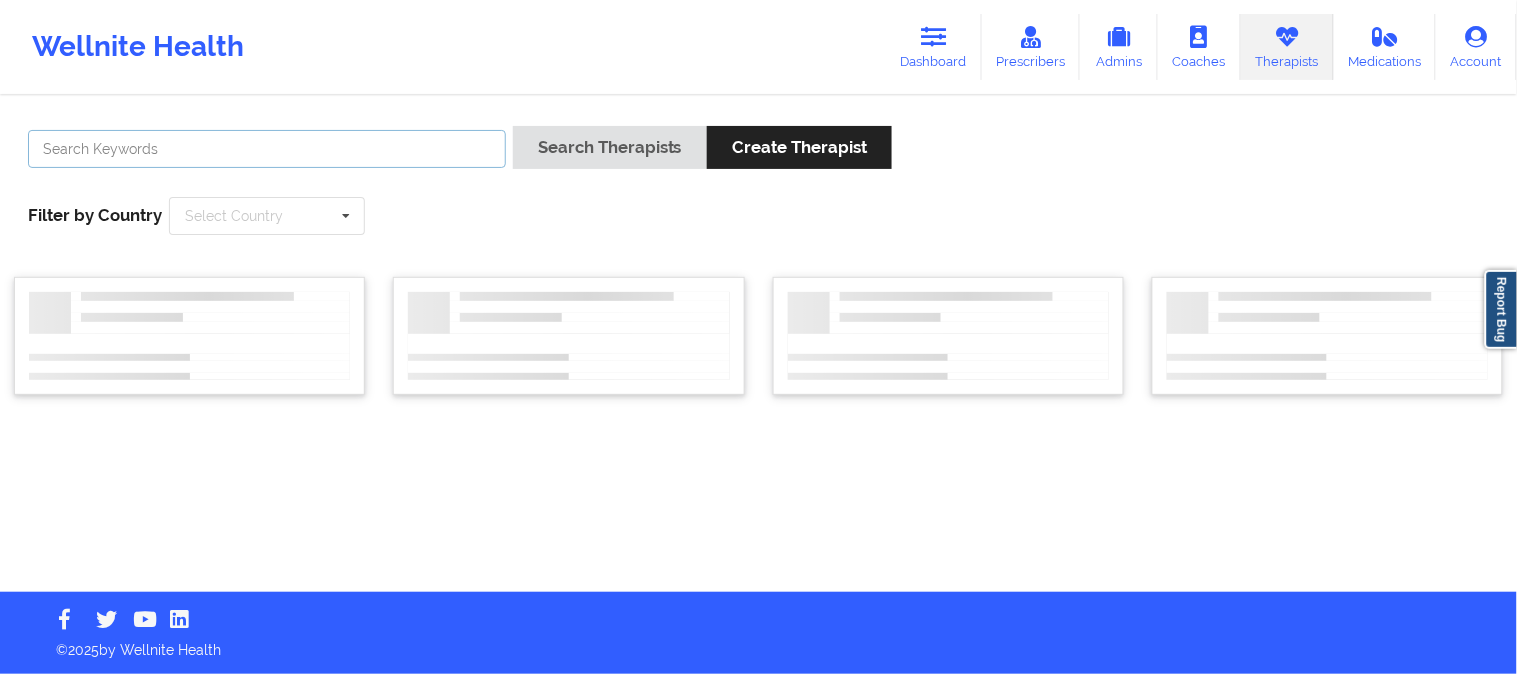 click at bounding box center [267, 149] 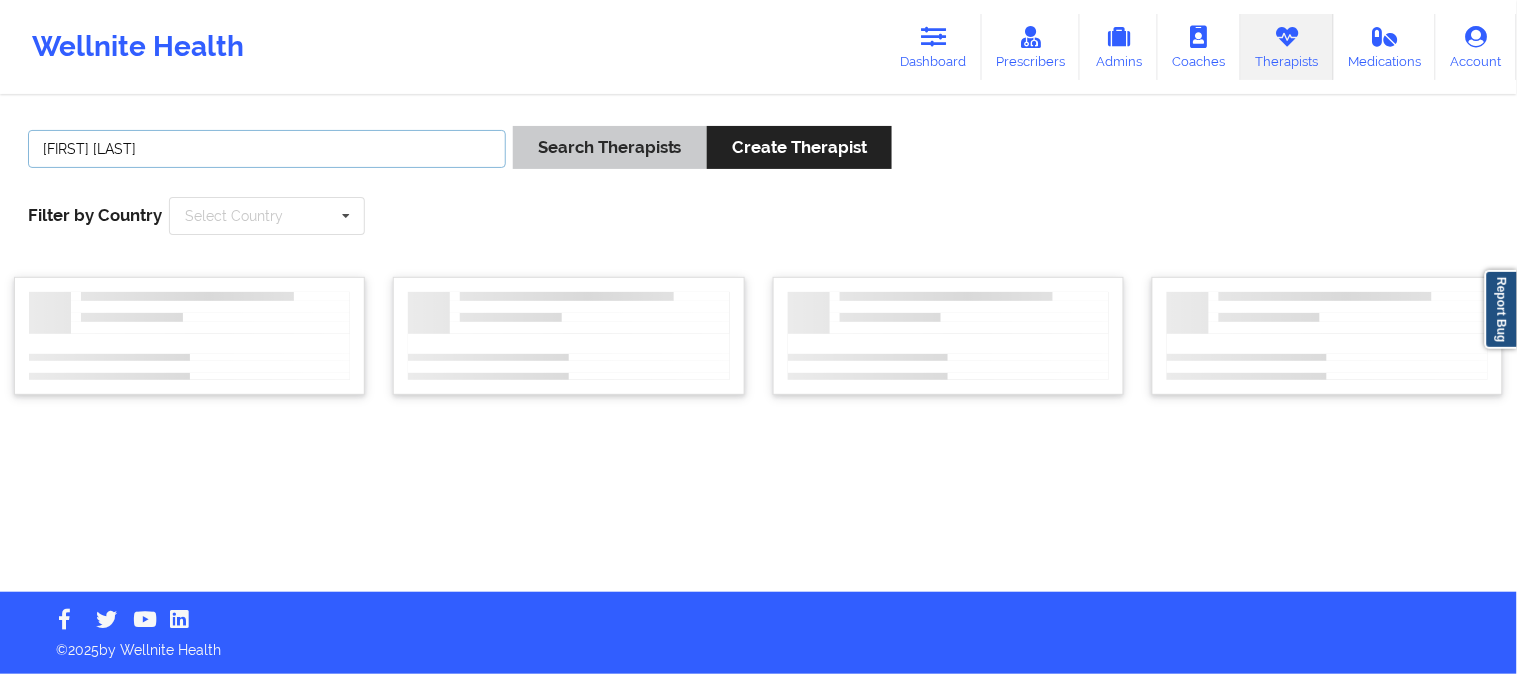 type on "Brianna Mclaughlin" 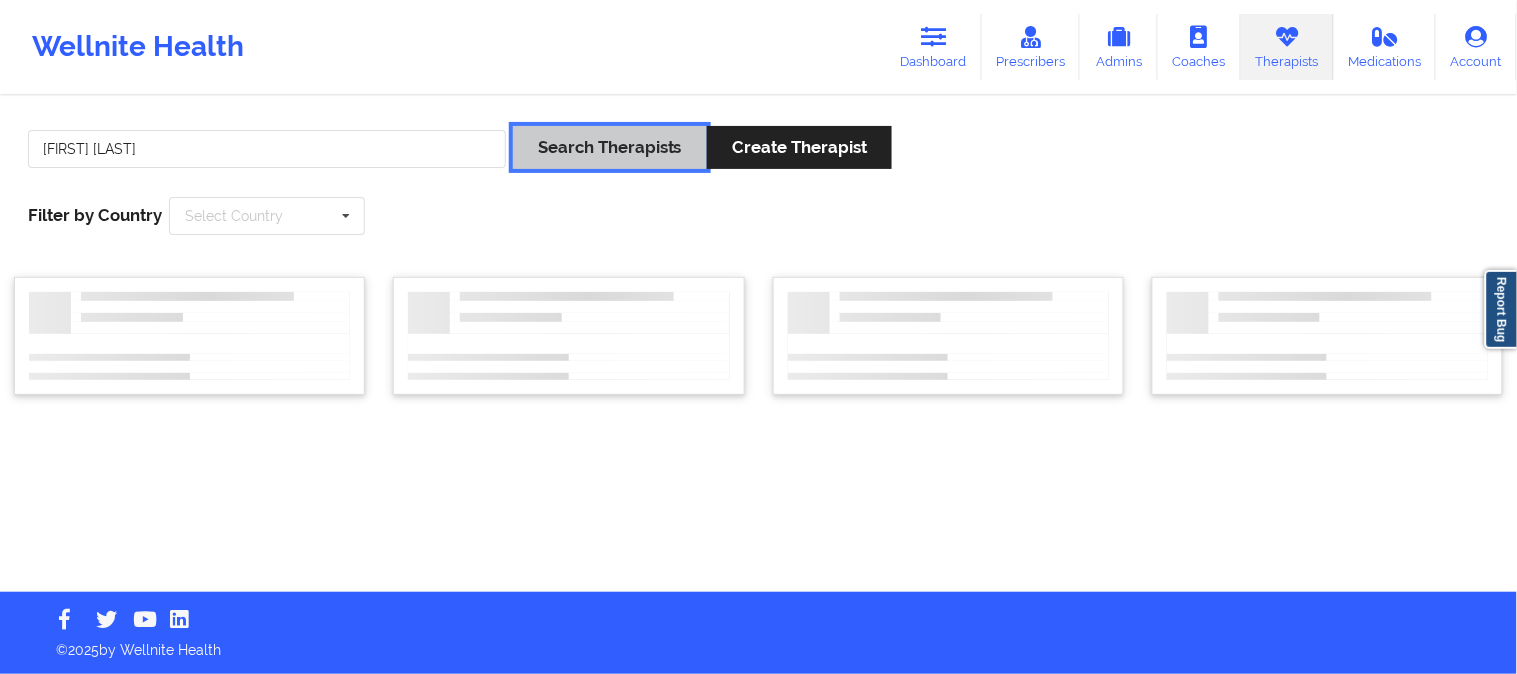 click on "Search Therapists" at bounding box center [610, 147] 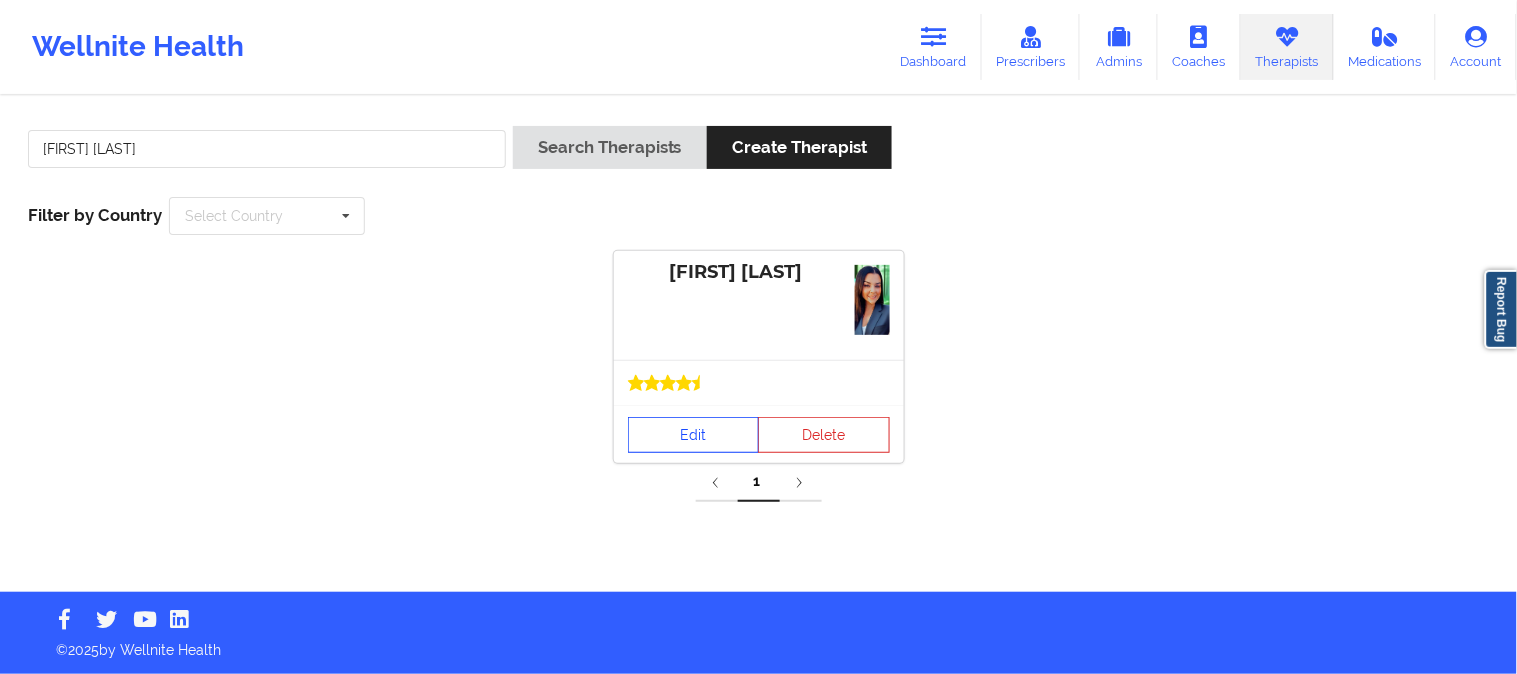 click on "Edit" at bounding box center (694, 435) 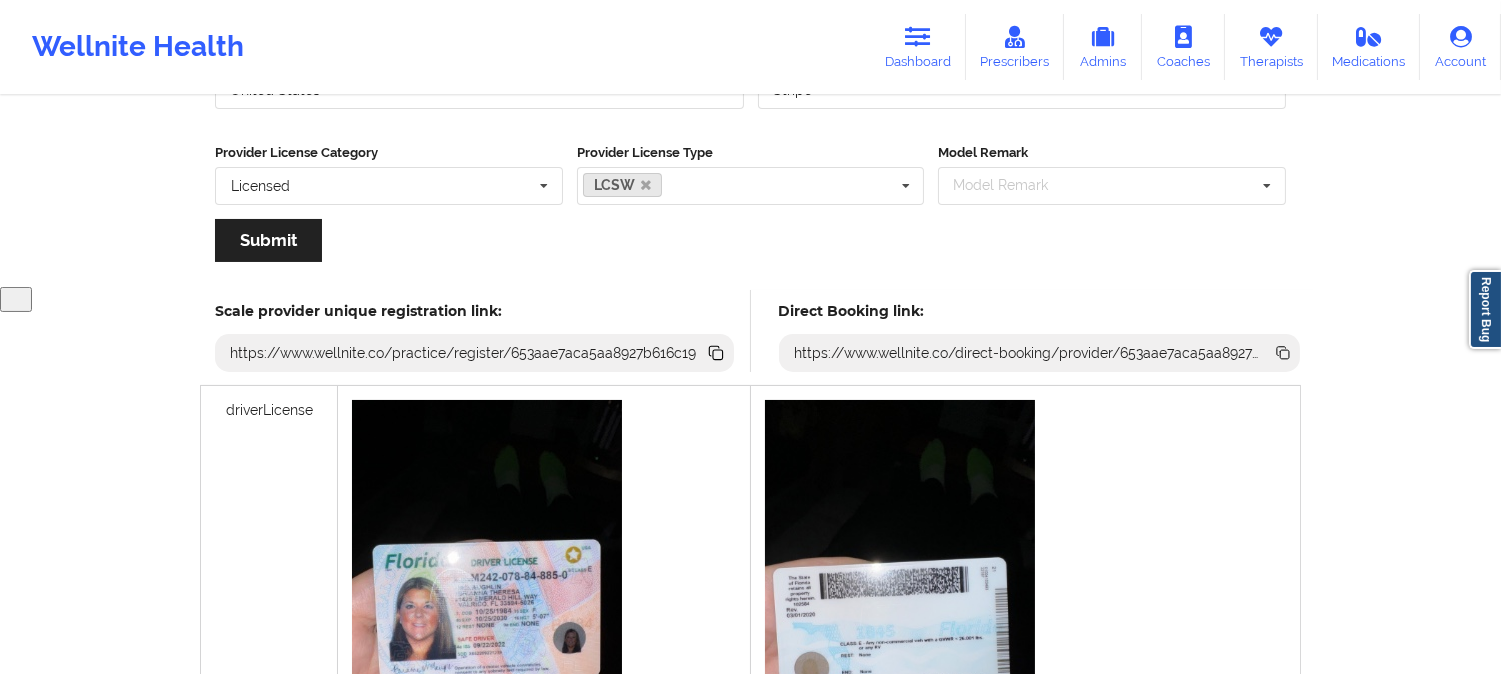 scroll, scrollTop: 332, scrollLeft: 0, axis: vertical 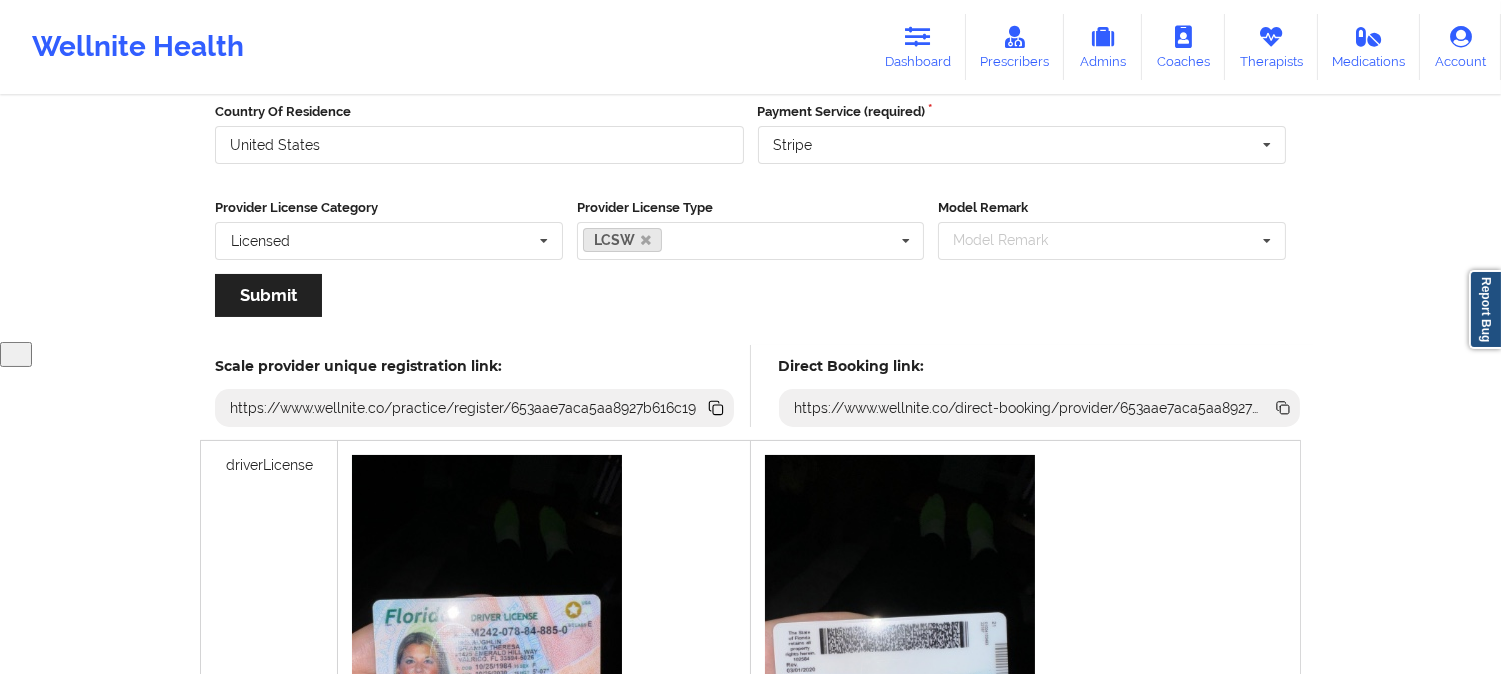 click 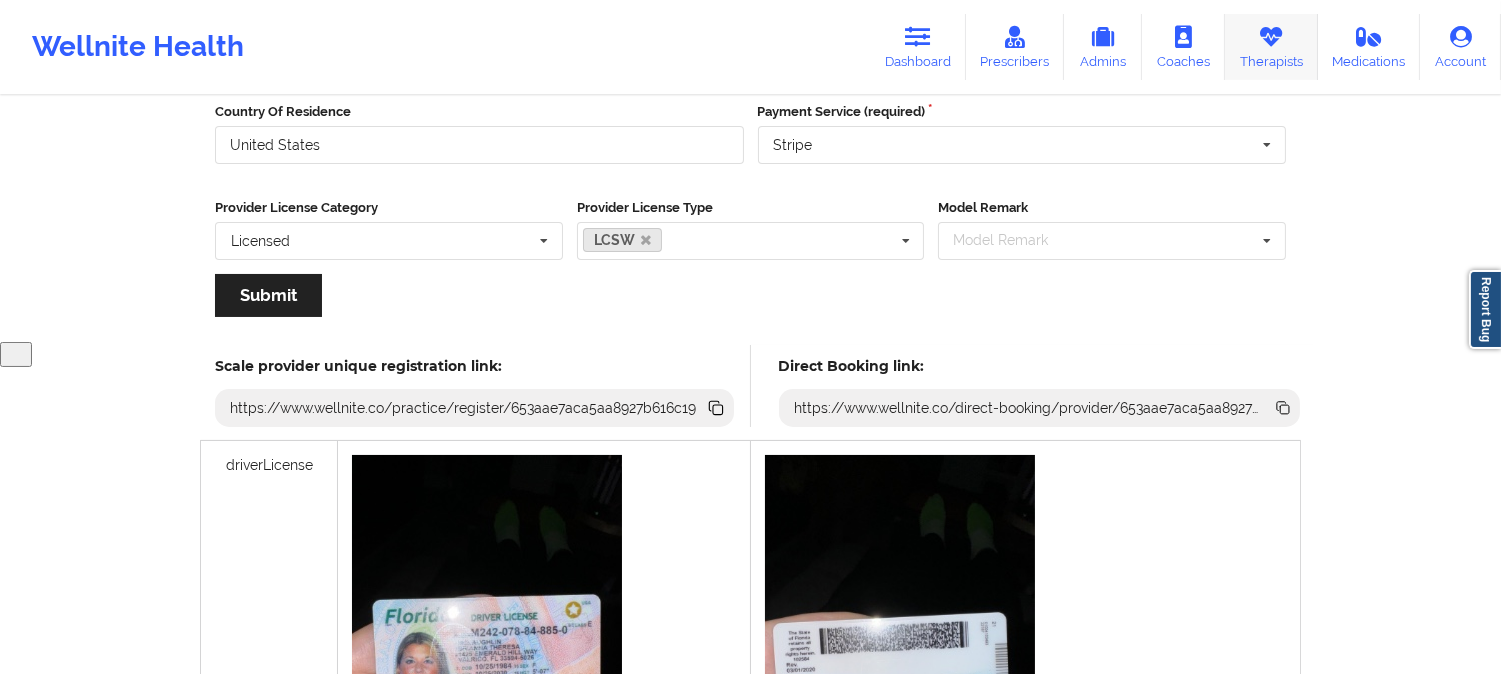 click on "Therapists" at bounding box center (1271, 47) 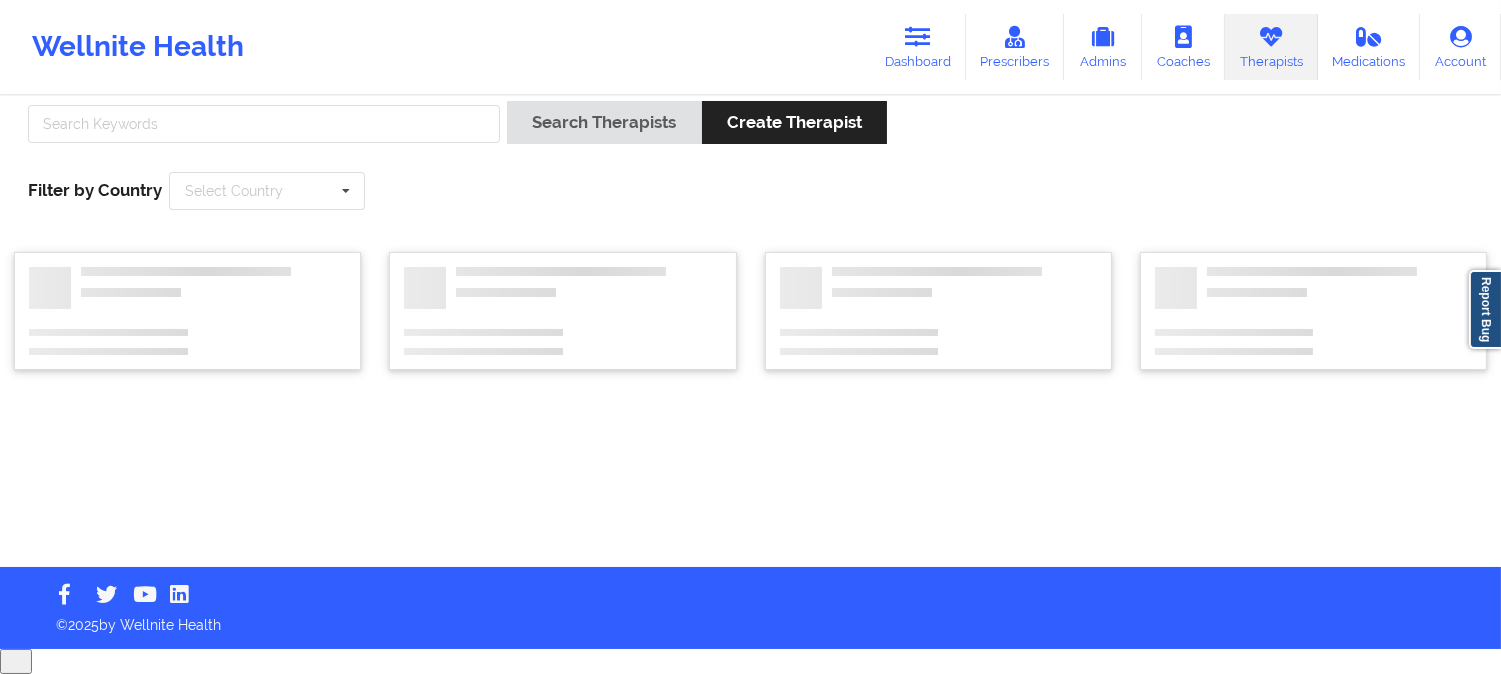 scroll, scrollTop: 0, scrollLeft: 0, axis: both 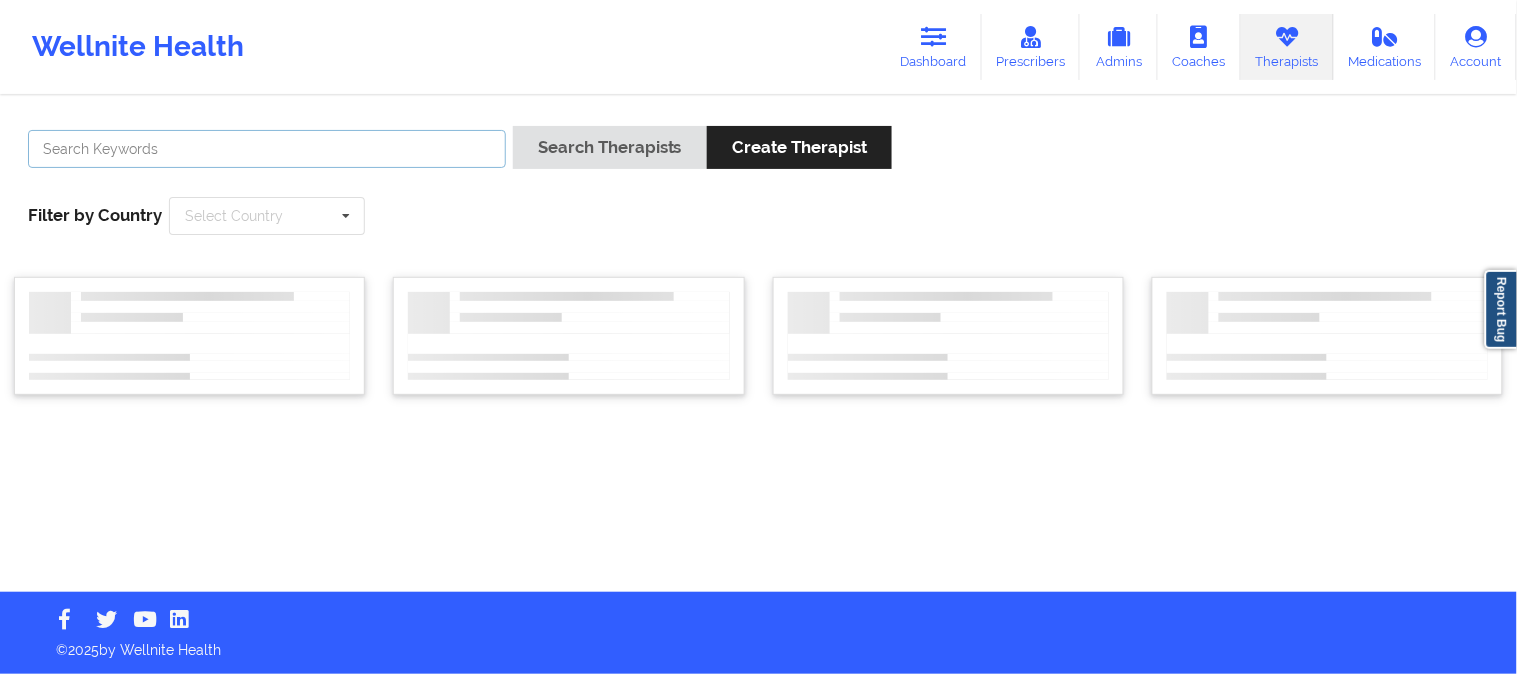 click at bounding box center [267, 149] 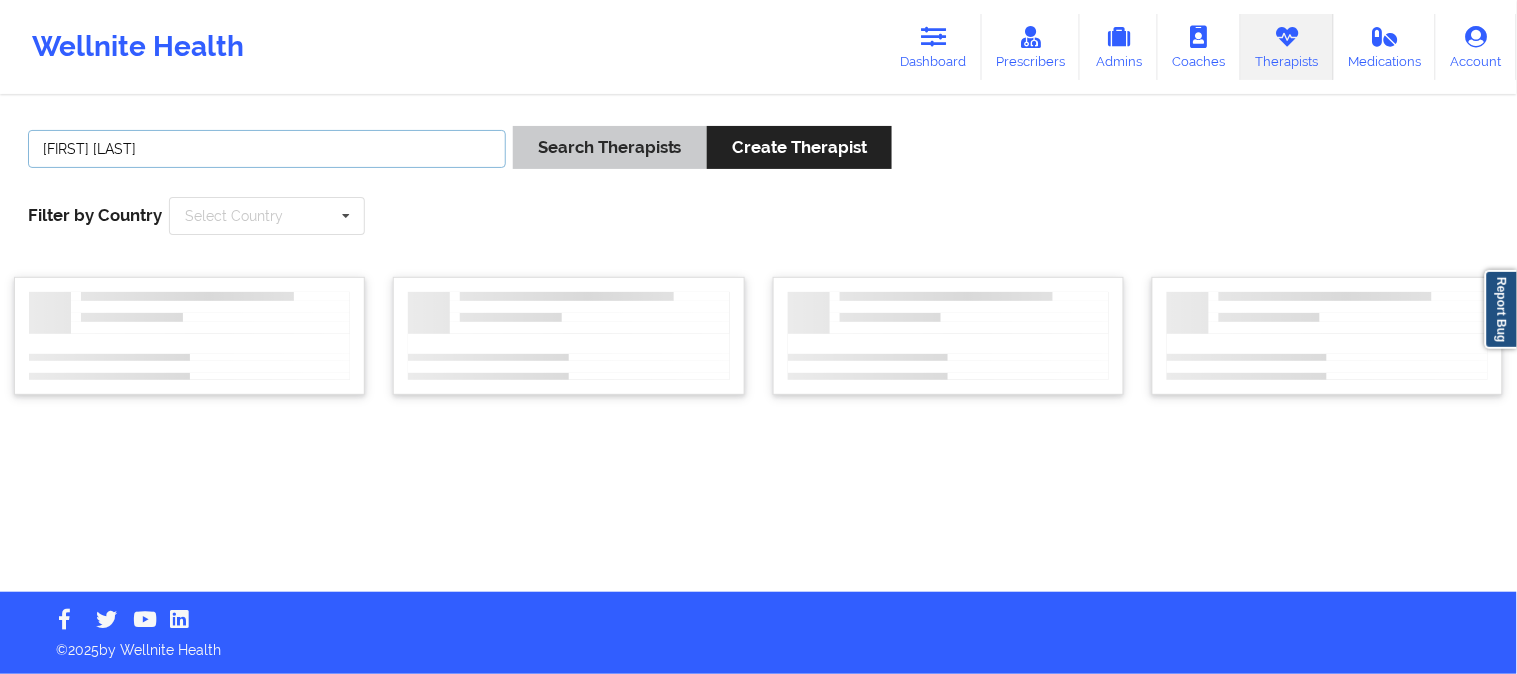 type on "DONNA CIPRIANI" 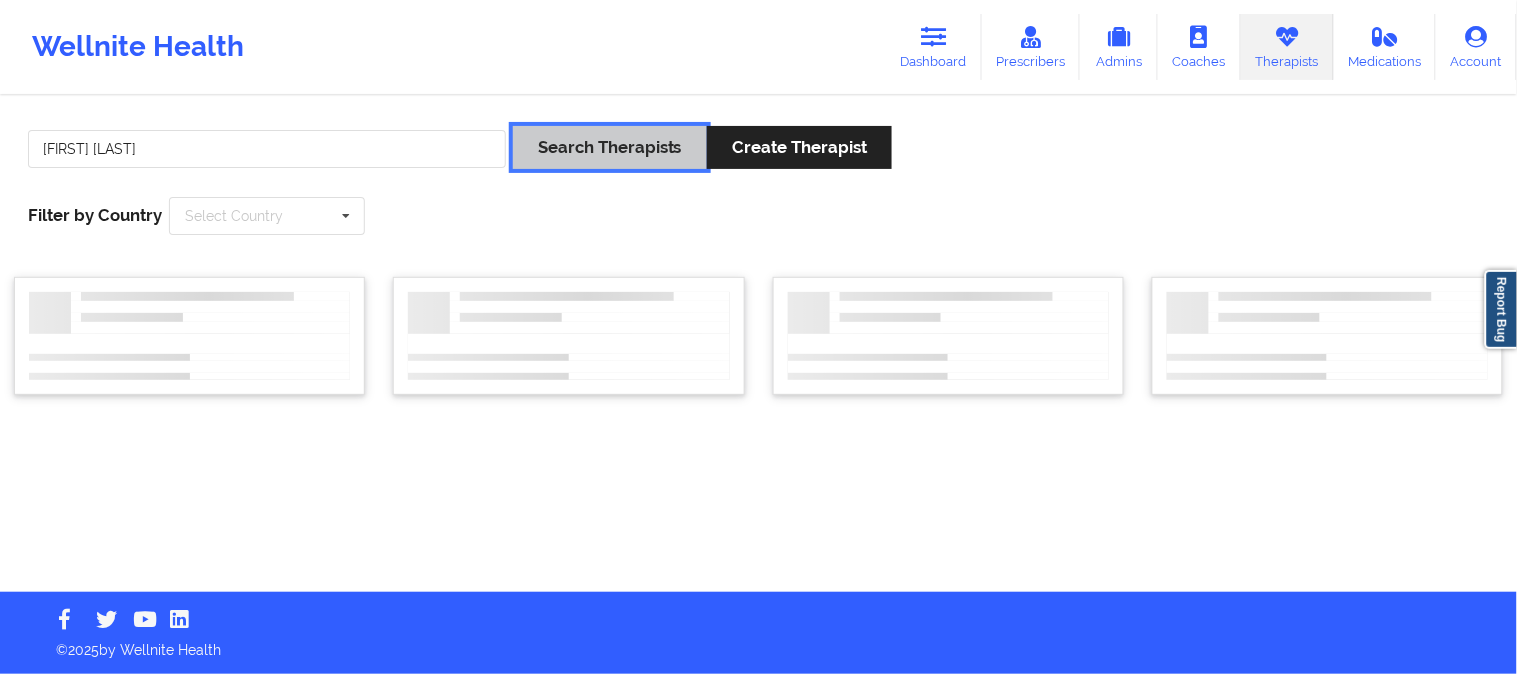 click on "Search Therapists" at bounding box center (610, 147) 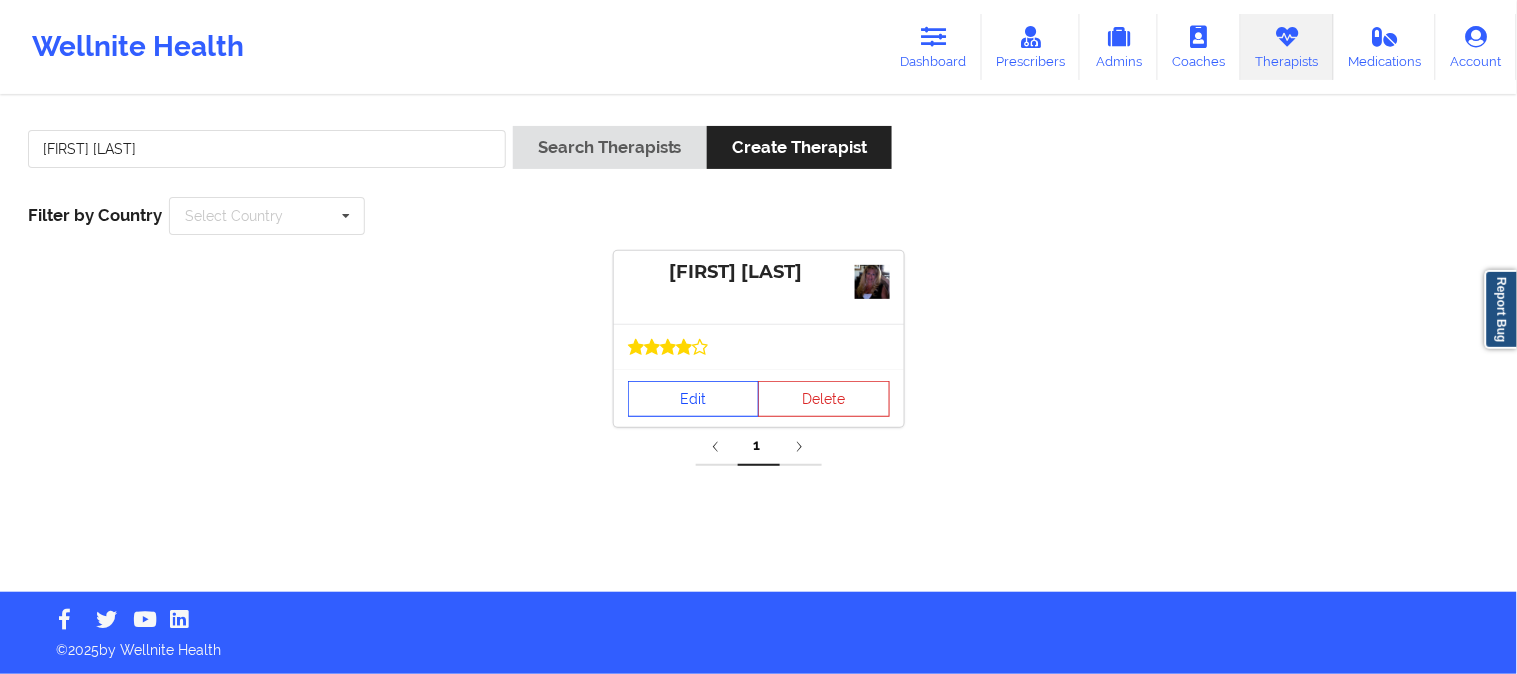 click on "Edit" at bounding box center [694, 399] 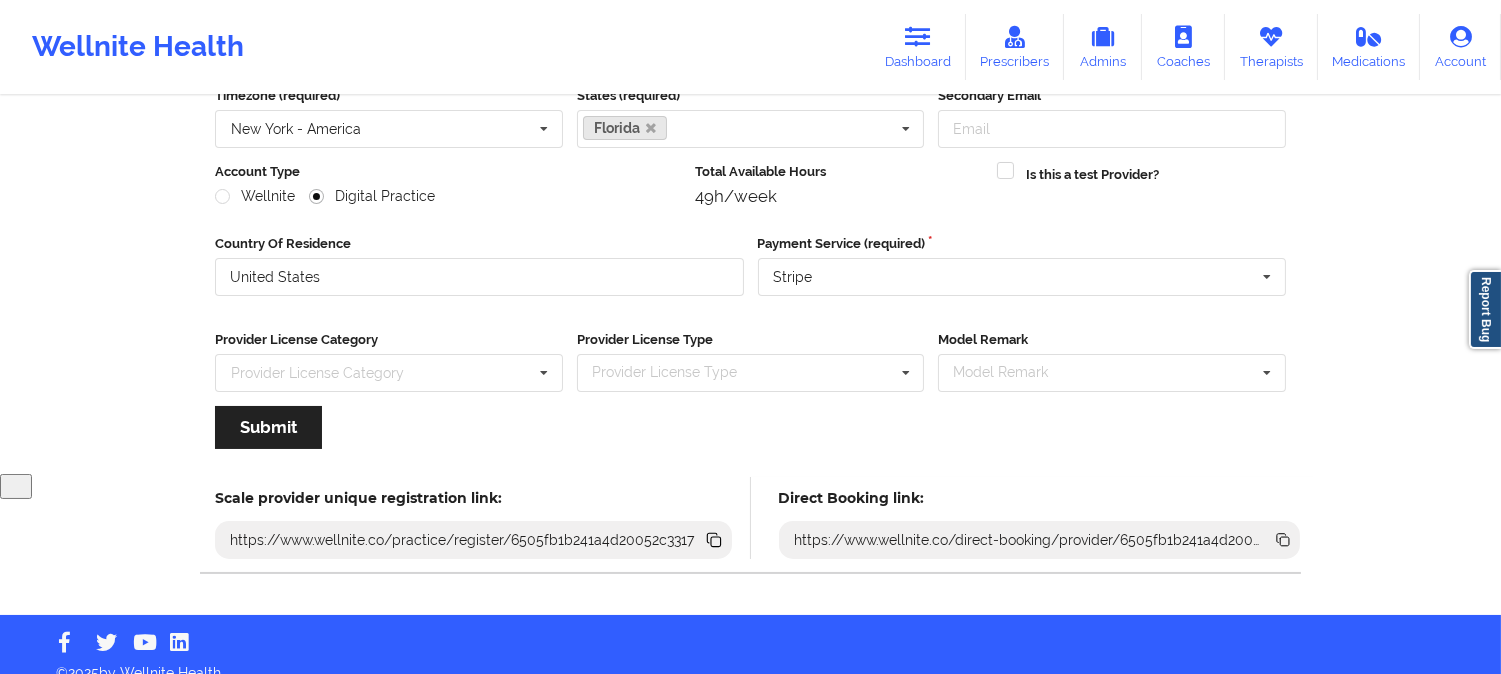 scroll, scrollTop: 223, scrollLeft: 0, axis: vertical 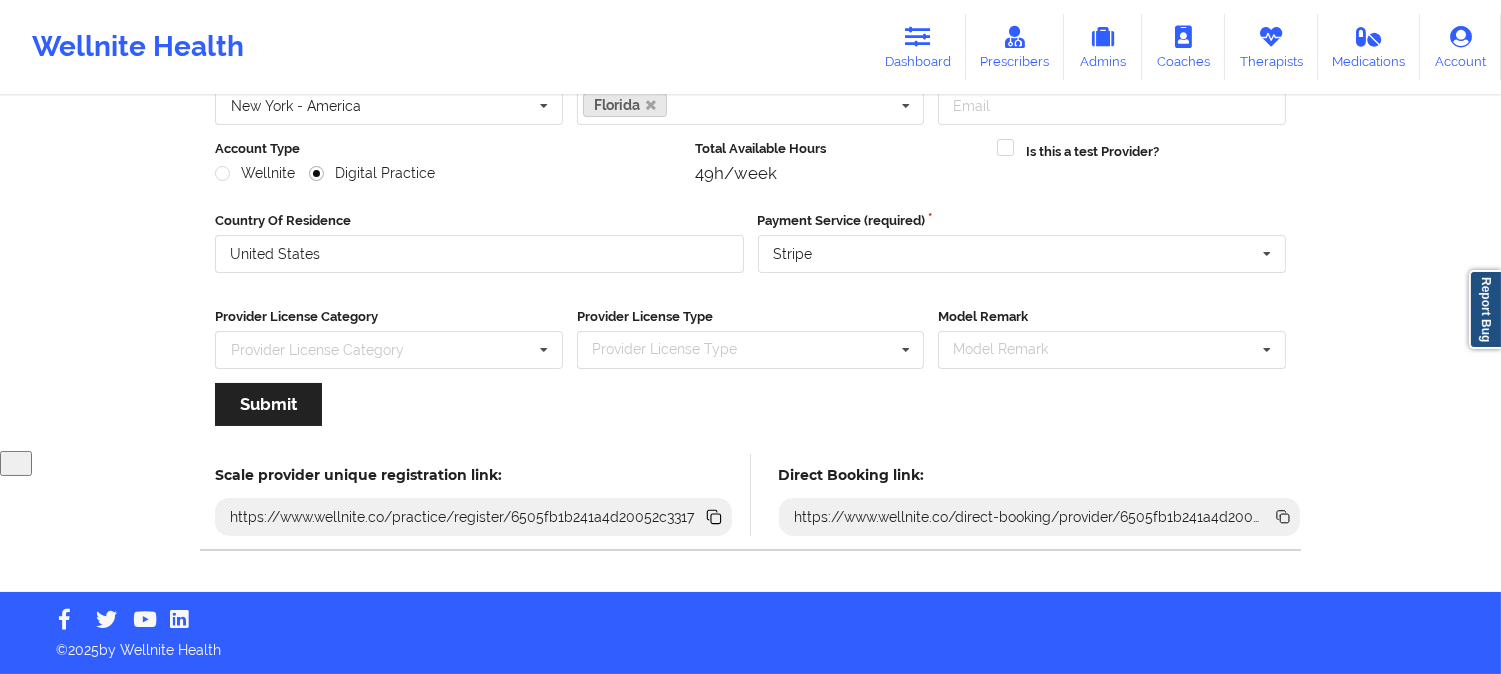 click 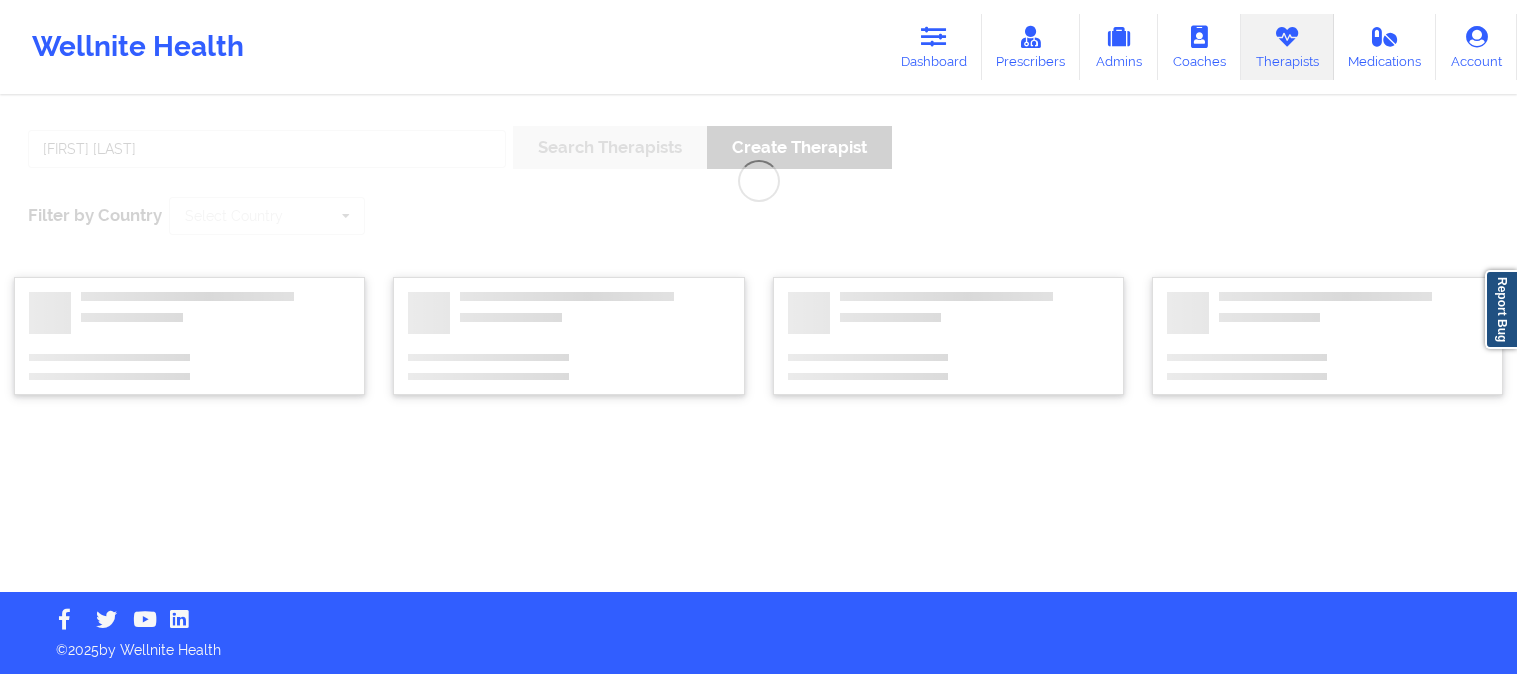 scroll, scrollTop: 0, scrollLeft: 0, axis: both 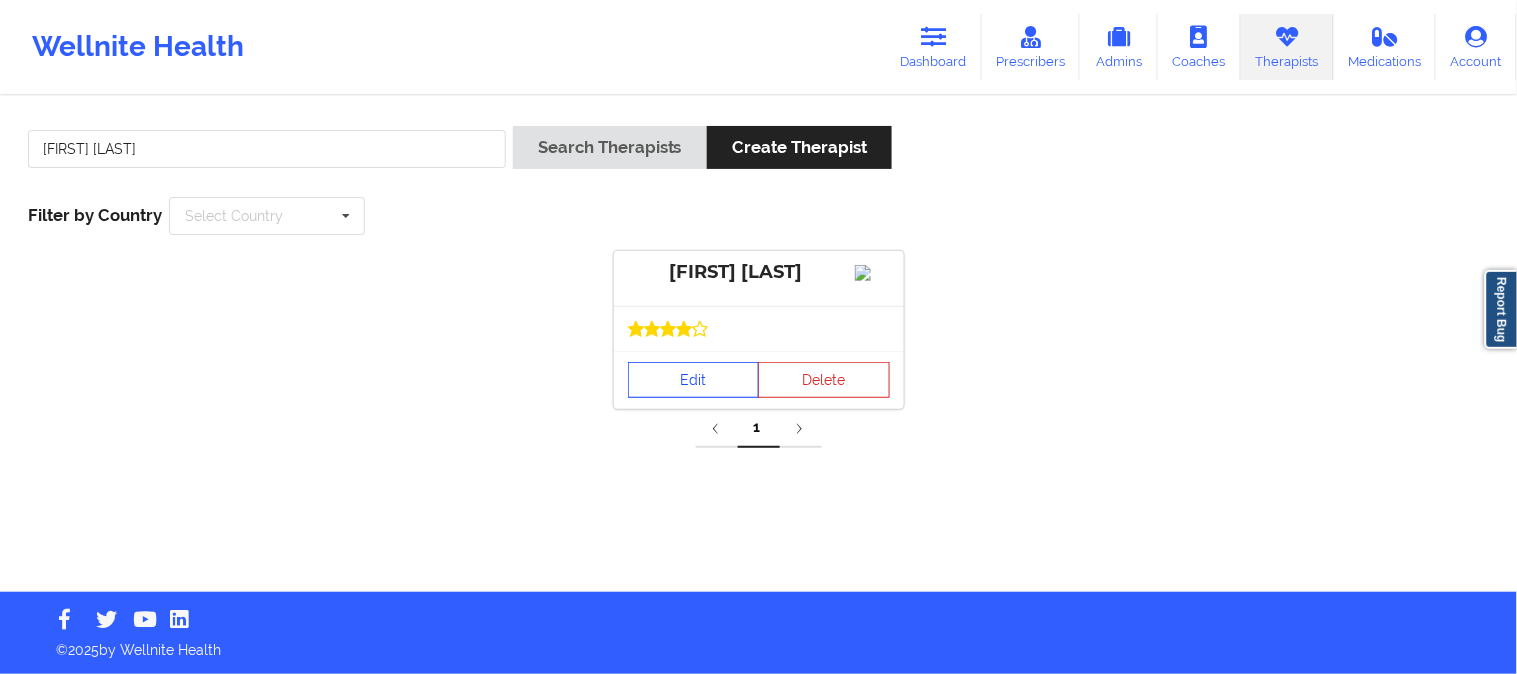 click on "Edit" at bounding box center [694, 380] 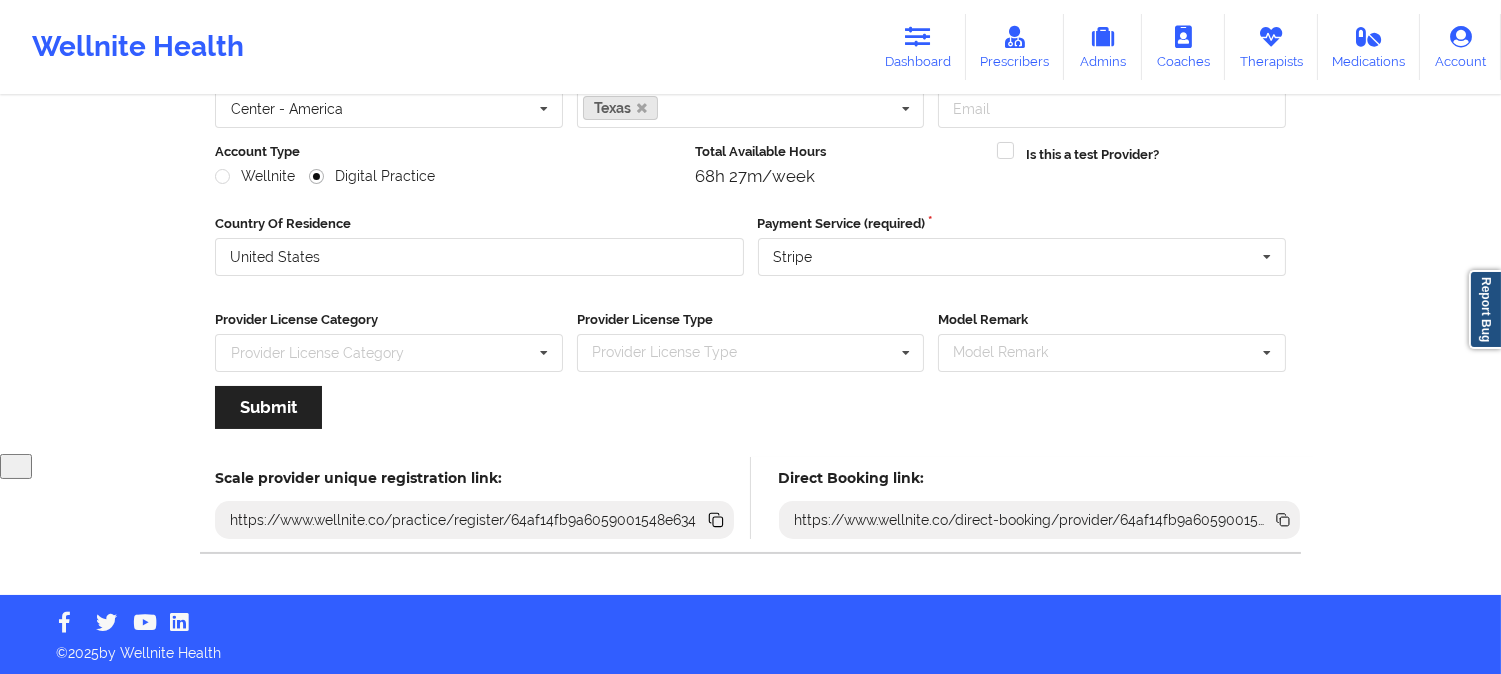 scroll, scrollTop: 222, scrollLeft: 0, axis: vertical 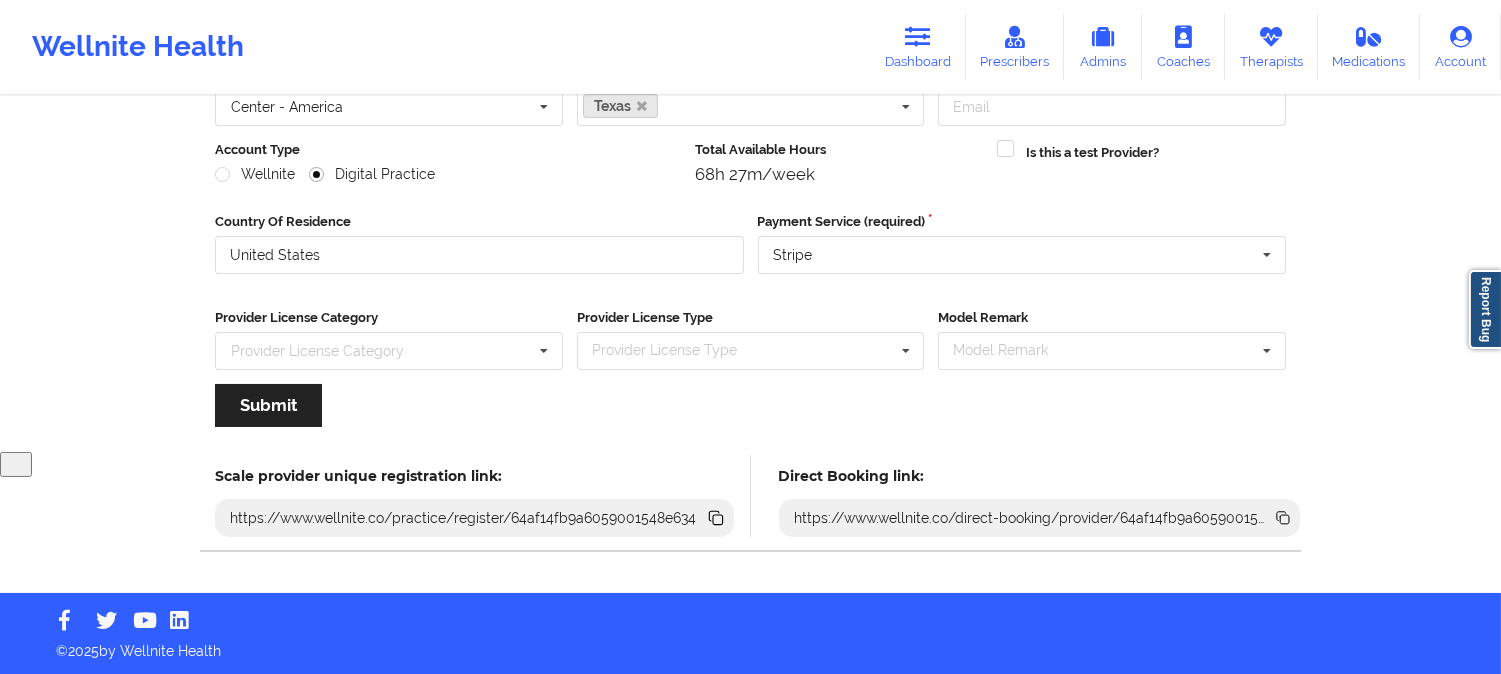 click 